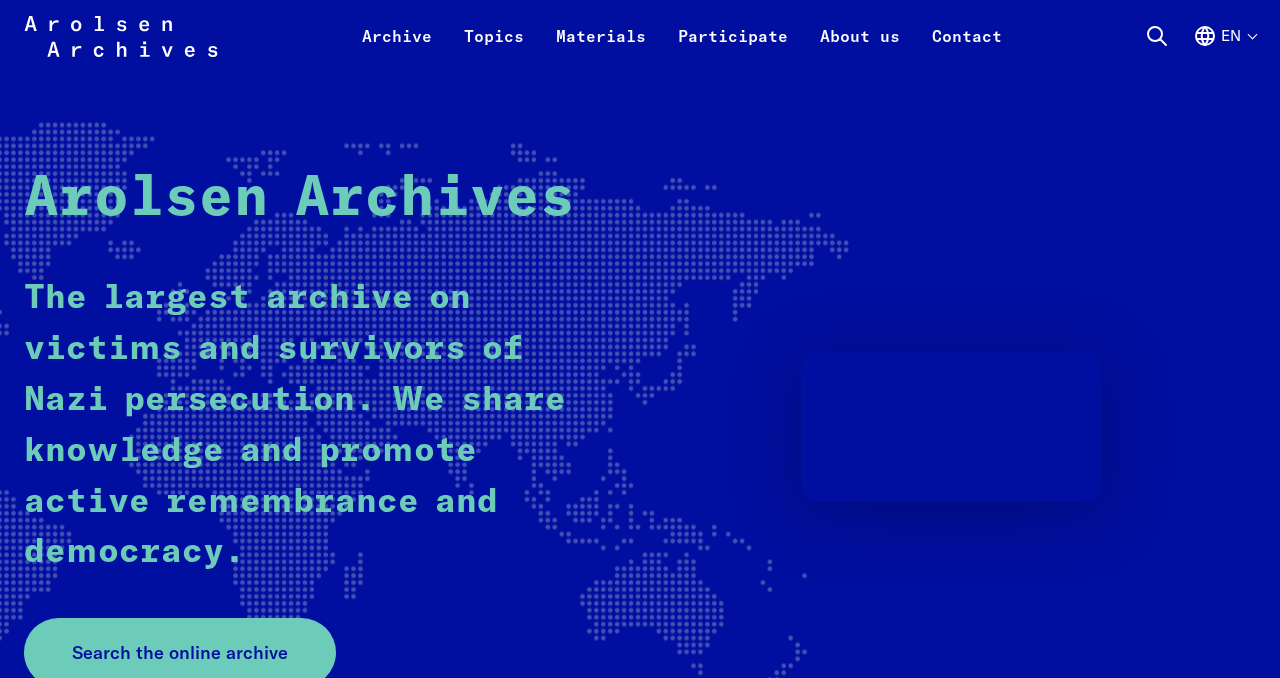 scroll, scrollTop: 106, scrollLeft: 0, axis: vertical 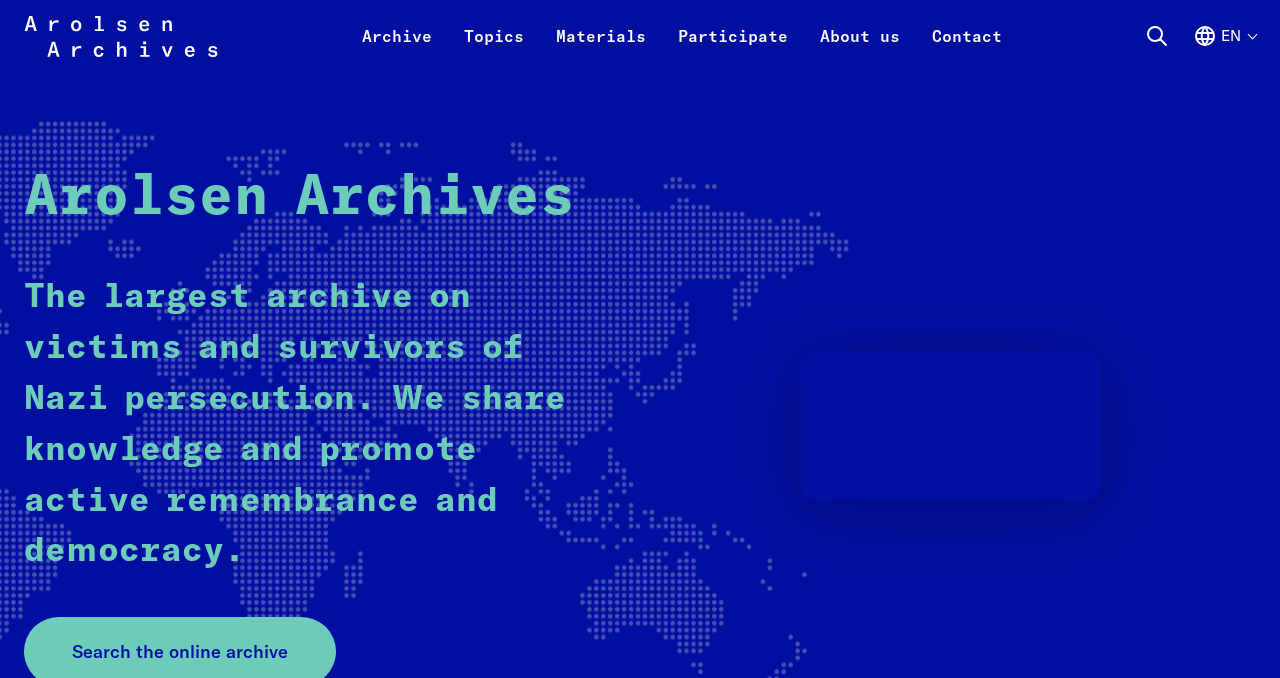 click on "en" at bounding box center (1224, 48) 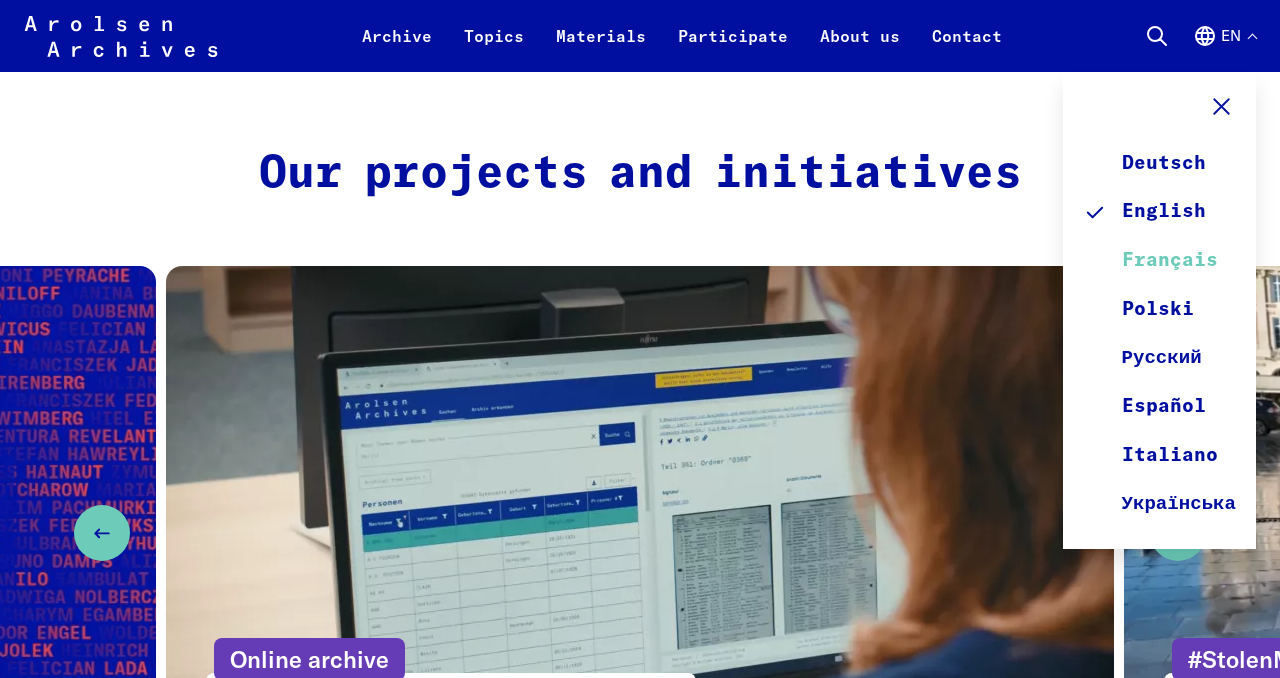 scroll, scrollTop: 834, scrollLeft: 0, axis: vertical 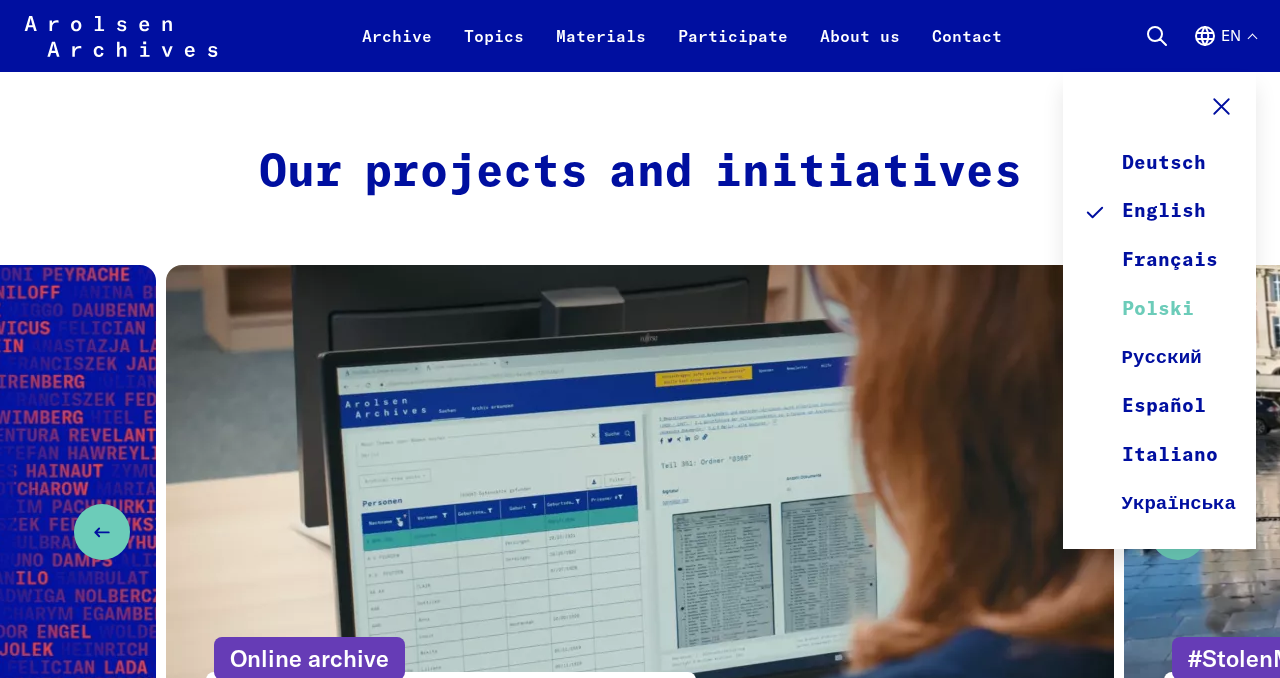 click on "Polski" at bounding box center (1159, 310) 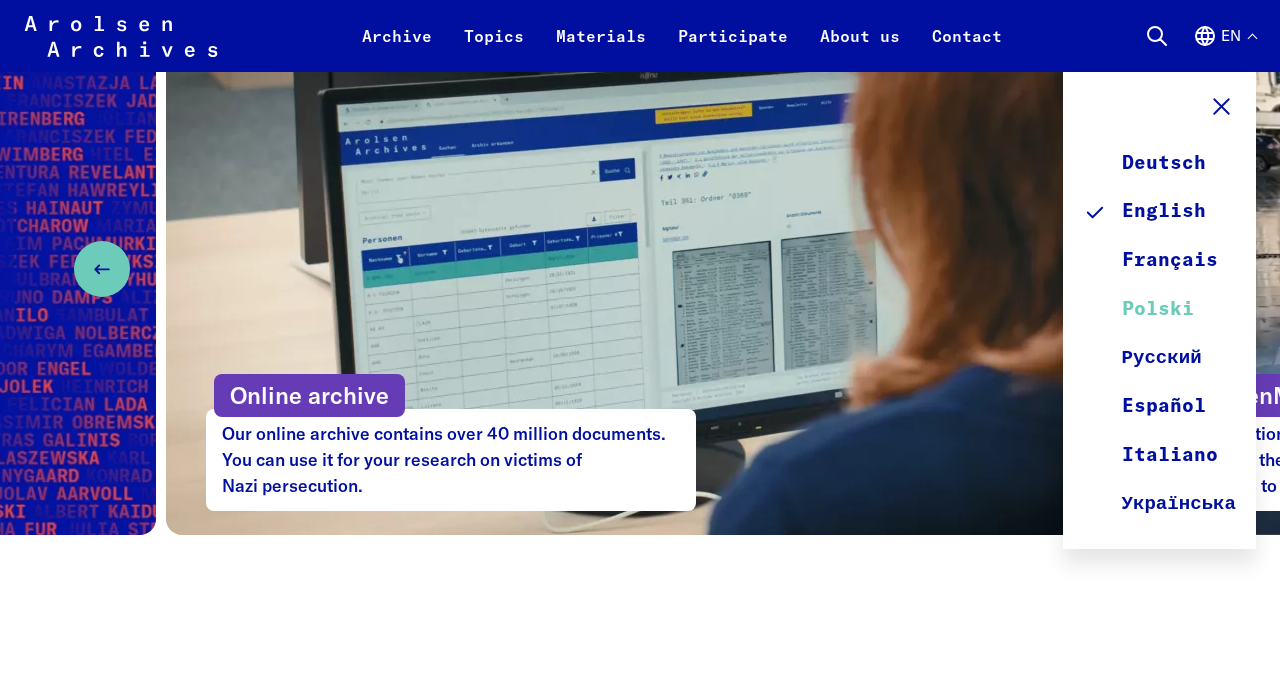 scroll, scrollTop: 1098, scrollLeft: 0, axis: vertical 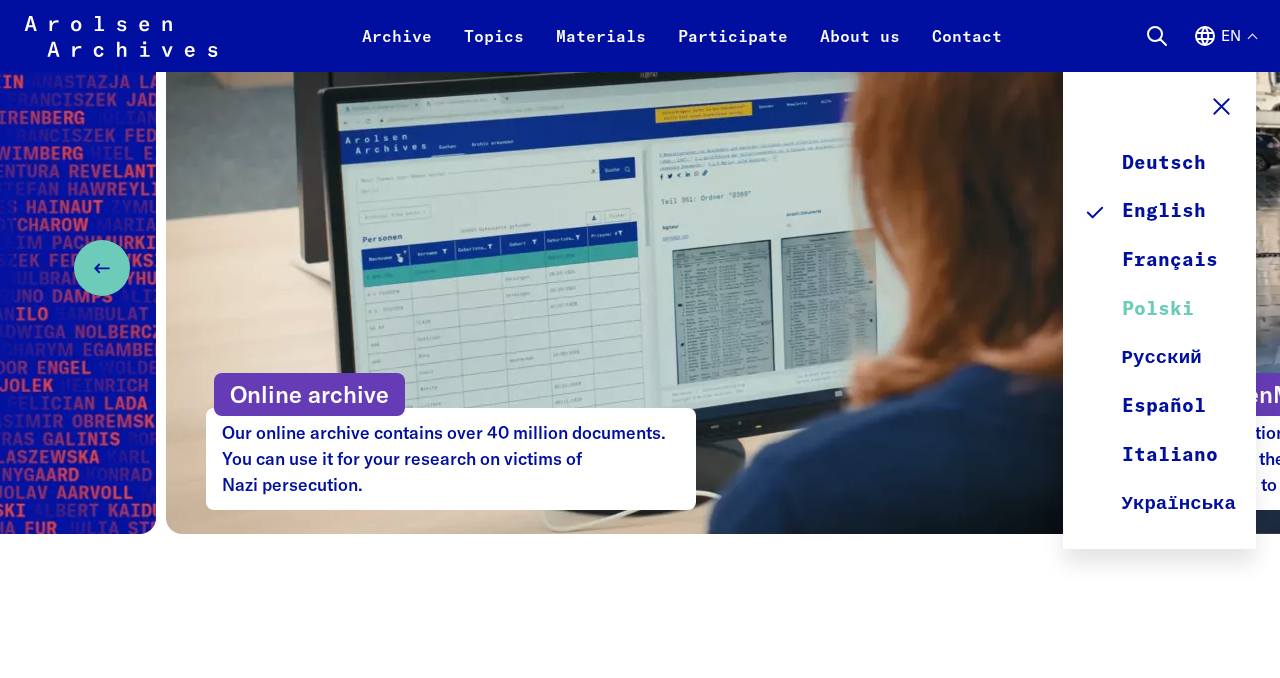 click on "Polski" at bounding box center [1159, 310] 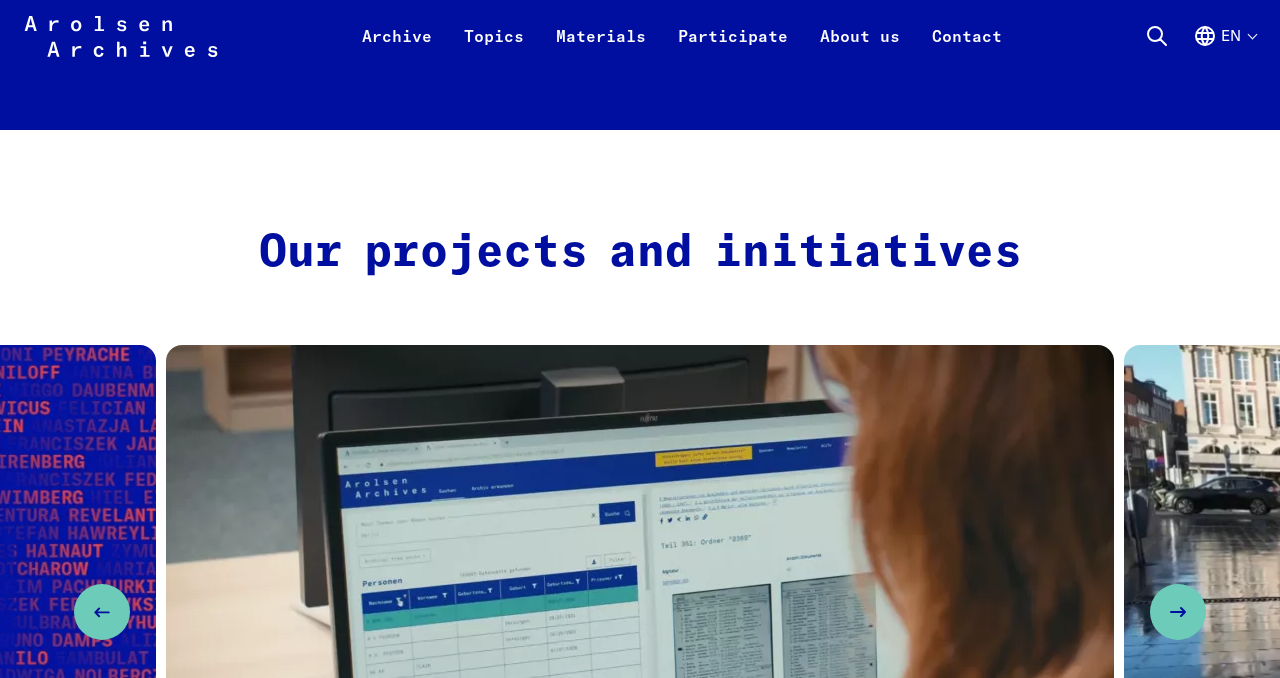scroll, scrollTop: 753, scrollLeft: 0, axis: vertical 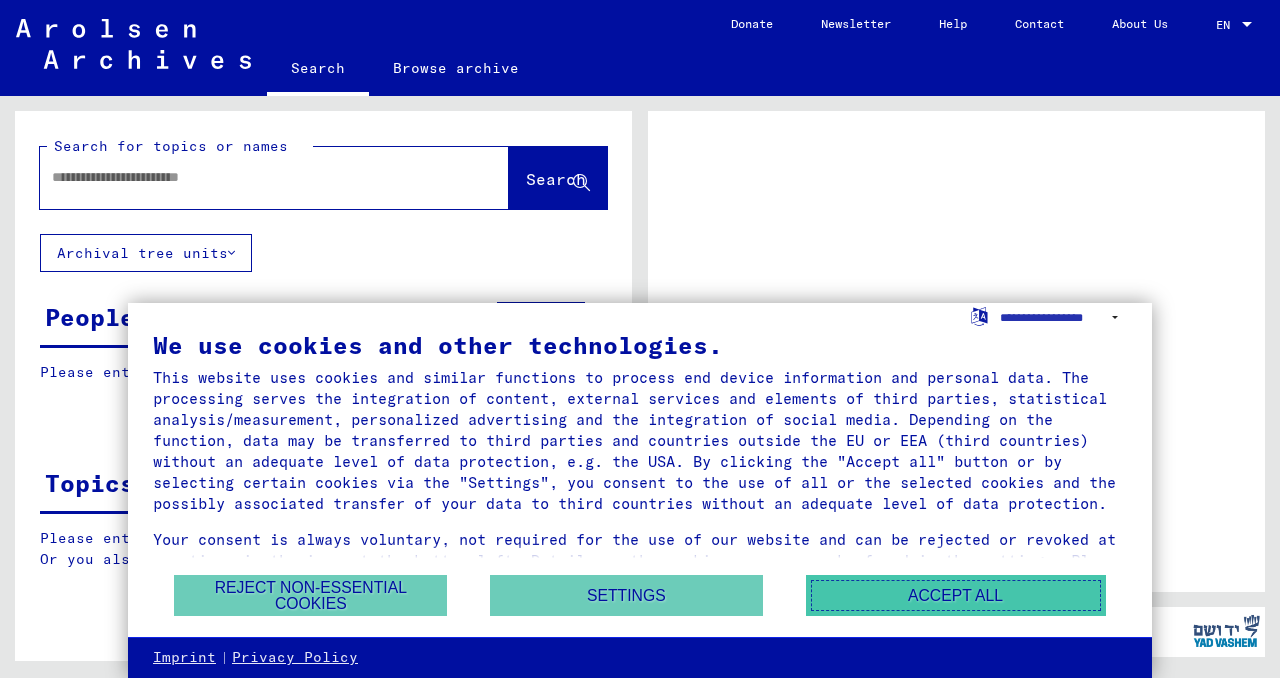 click on "Accept all" at bounding box center [956, 595] 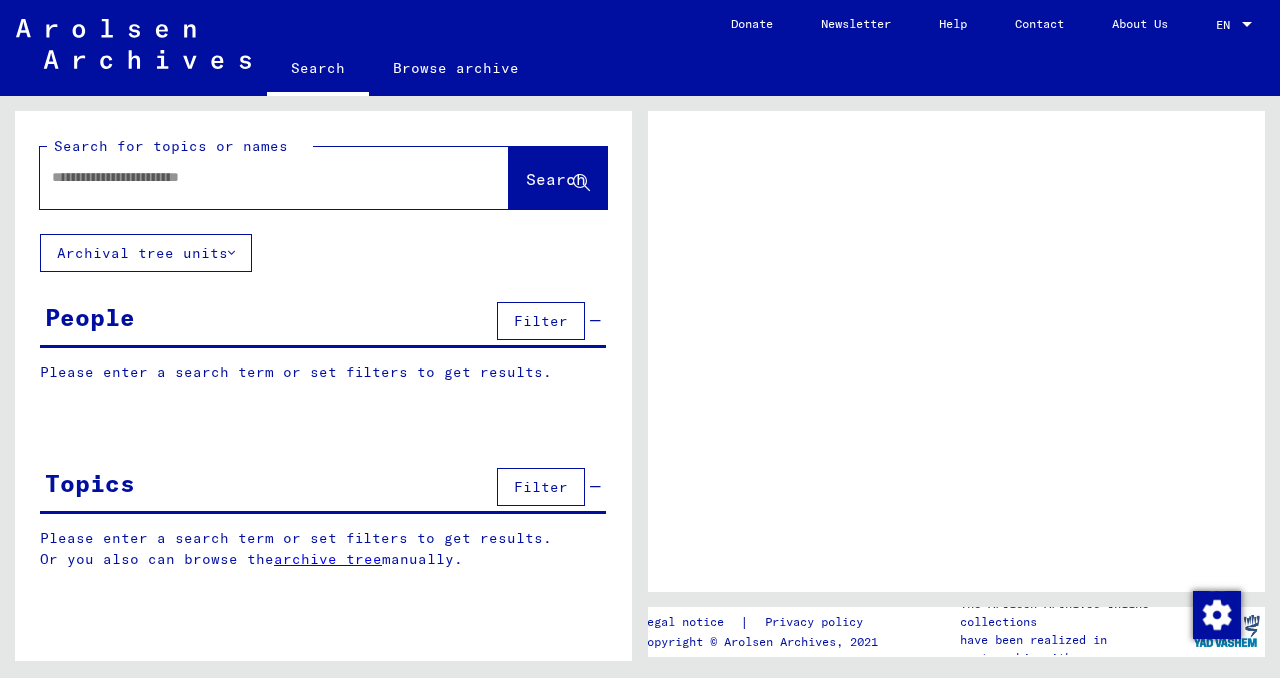 click on "EN" at bounding box center [1227, 25] 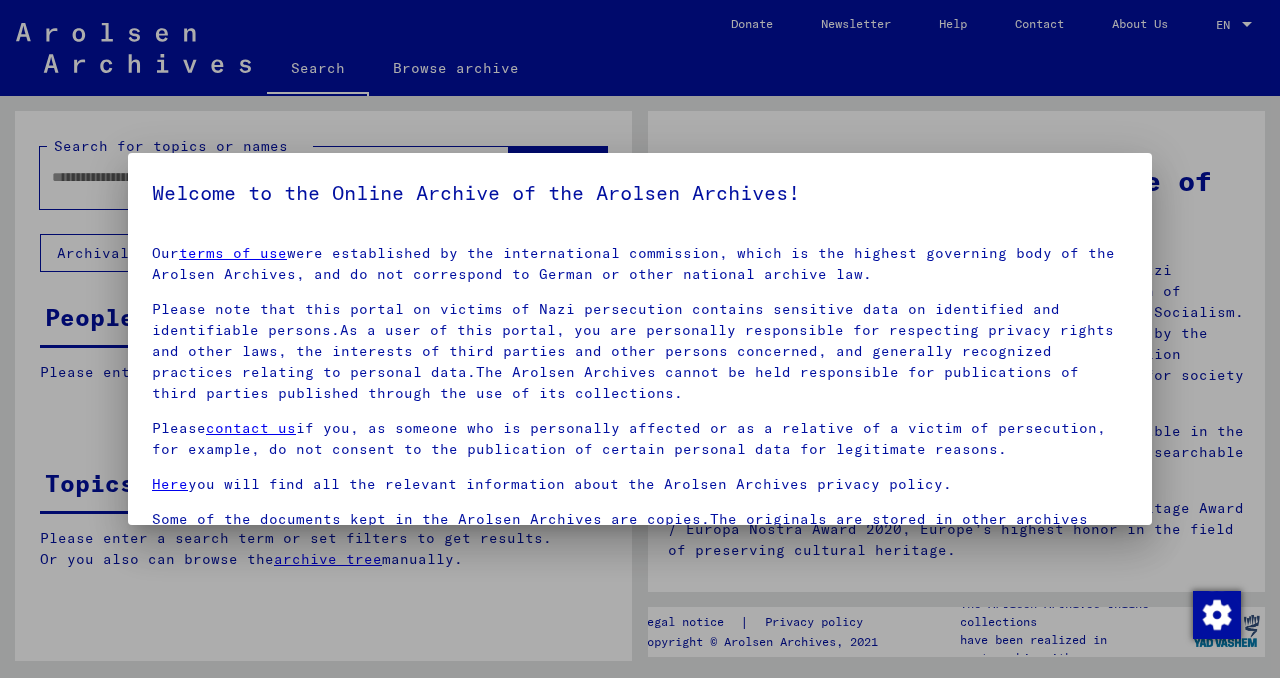 scroll, scrollTop: 60, scrollLeft: 0, axis: vertical 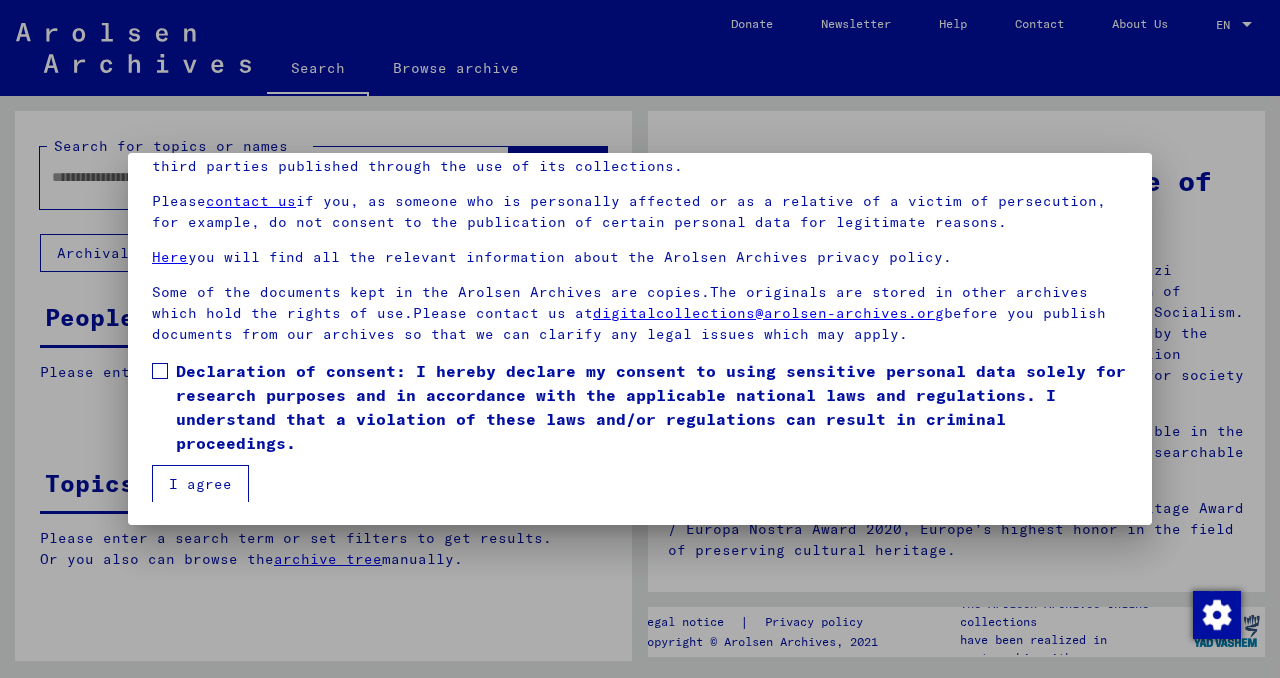 click on "Our  terms of use  were established by the international commission, which is the highest governing body of the Arolsen Archives, and do not correspond to German or other national archive law. Please note that this portal on victims of Nazi persecution contains sensitive data on identified and identifiable persons.As a user of this portal, you are personally responsible for respecting privacy rights and other laws, the interests of third parties and other persons concerned, and generally recognized practices relating to personal data.The Arolsen Archives cannot be held responsible for publications of third parties published through the use of its collections. Please  contact us  if you, as someone who is personally affected or as a relative of a victim of persecution, for example, do not consent to the publication of certain personal data for legitimate reasons. Here  you will find all the relevant information about the Arolsen Archives privacy policy. digitalcollections@arolsen-archives.org   I agree" at bounding box center (640, 282) 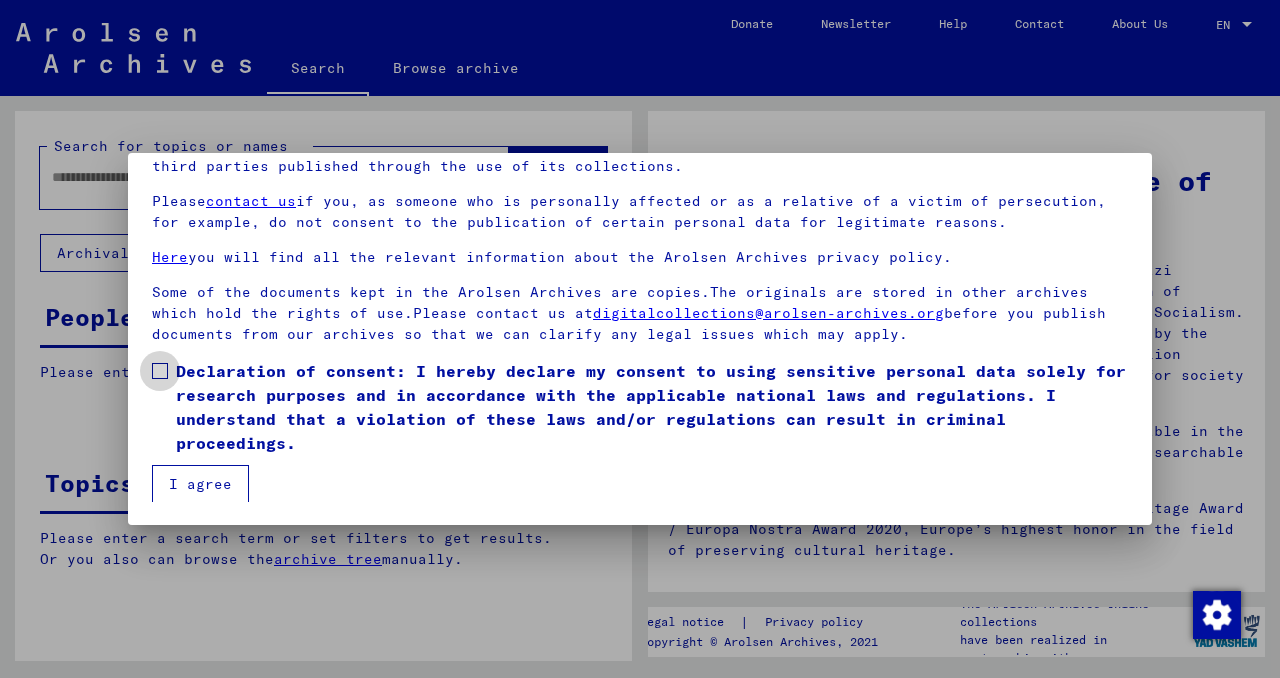 click at bounding box center (160, 371) 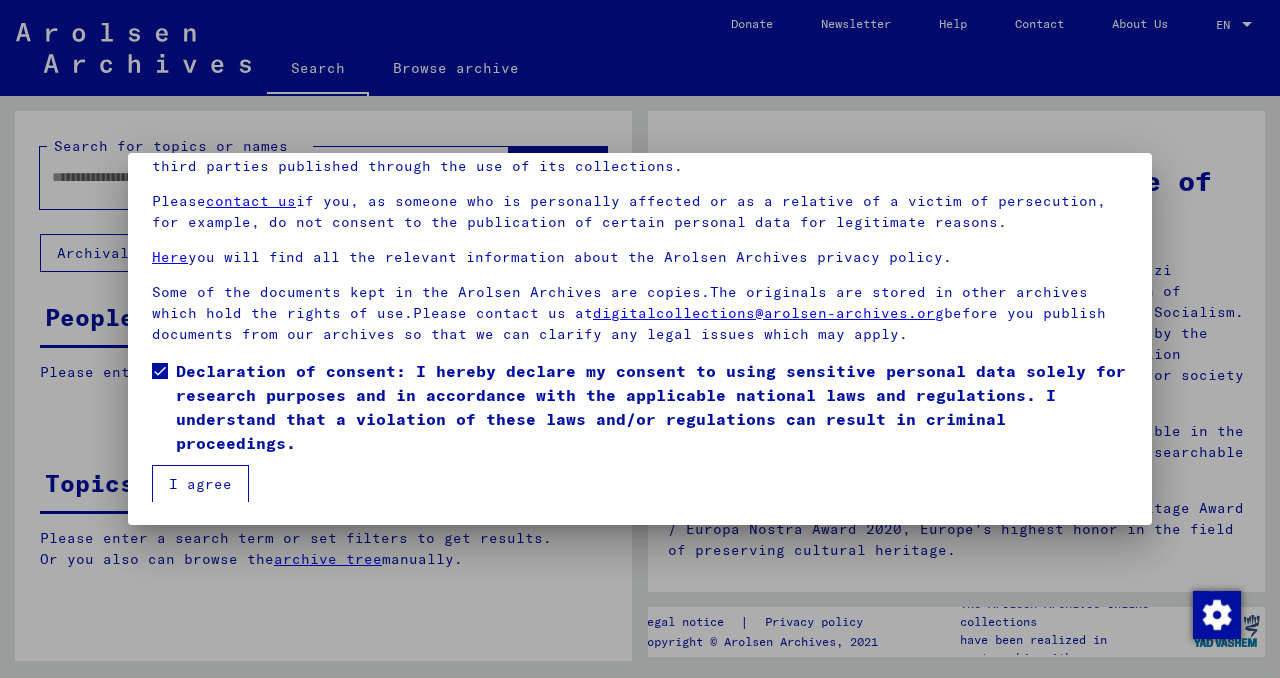 click on "I agree" at bounding box center [200, 484] 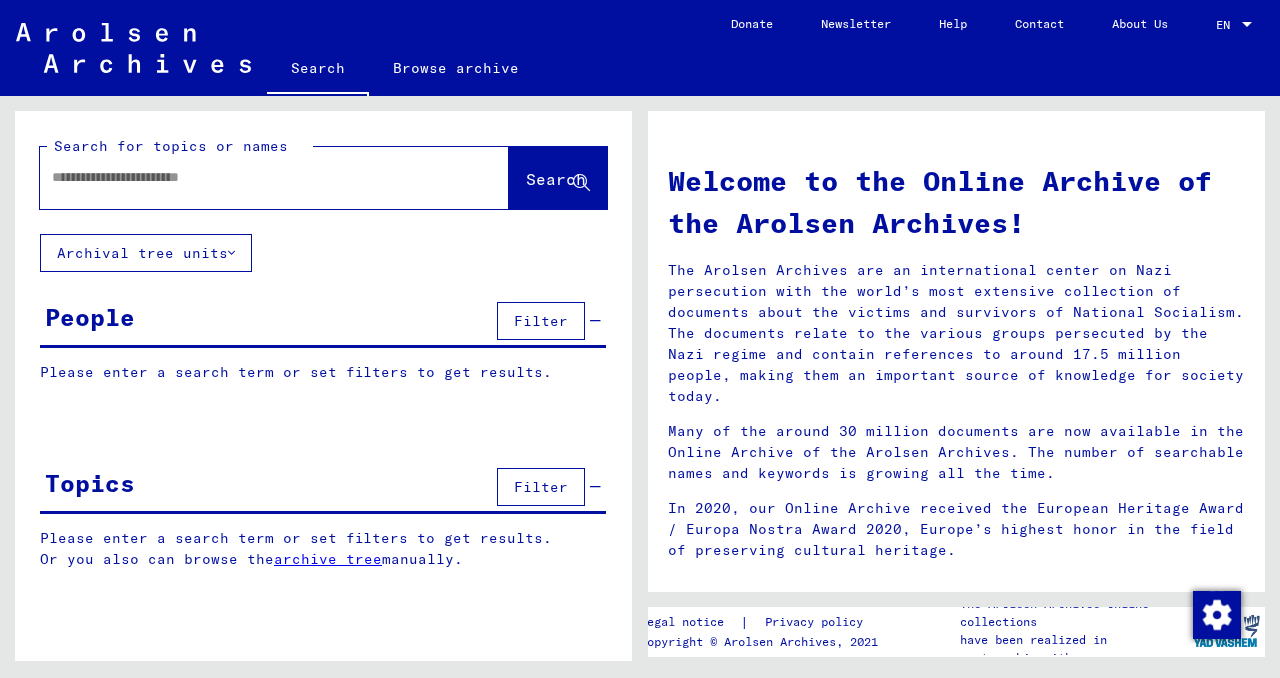 click at bounding box center (1247, 25) 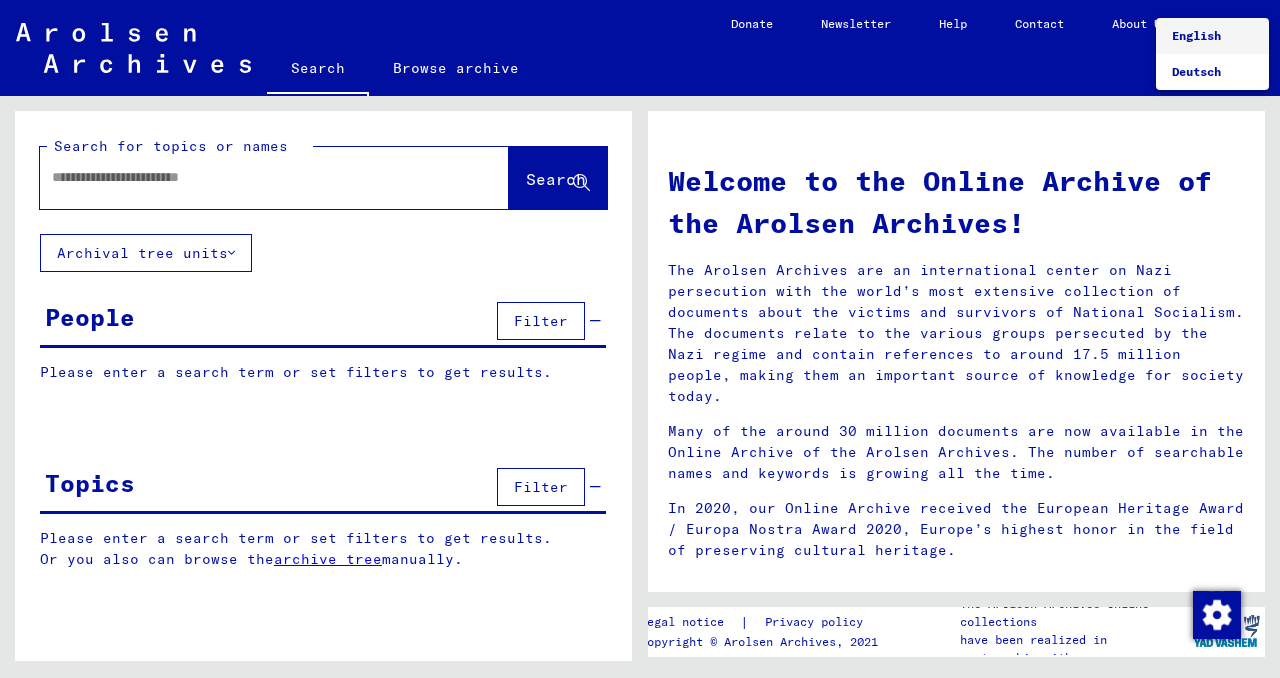 click at bounding box center (640, 339) 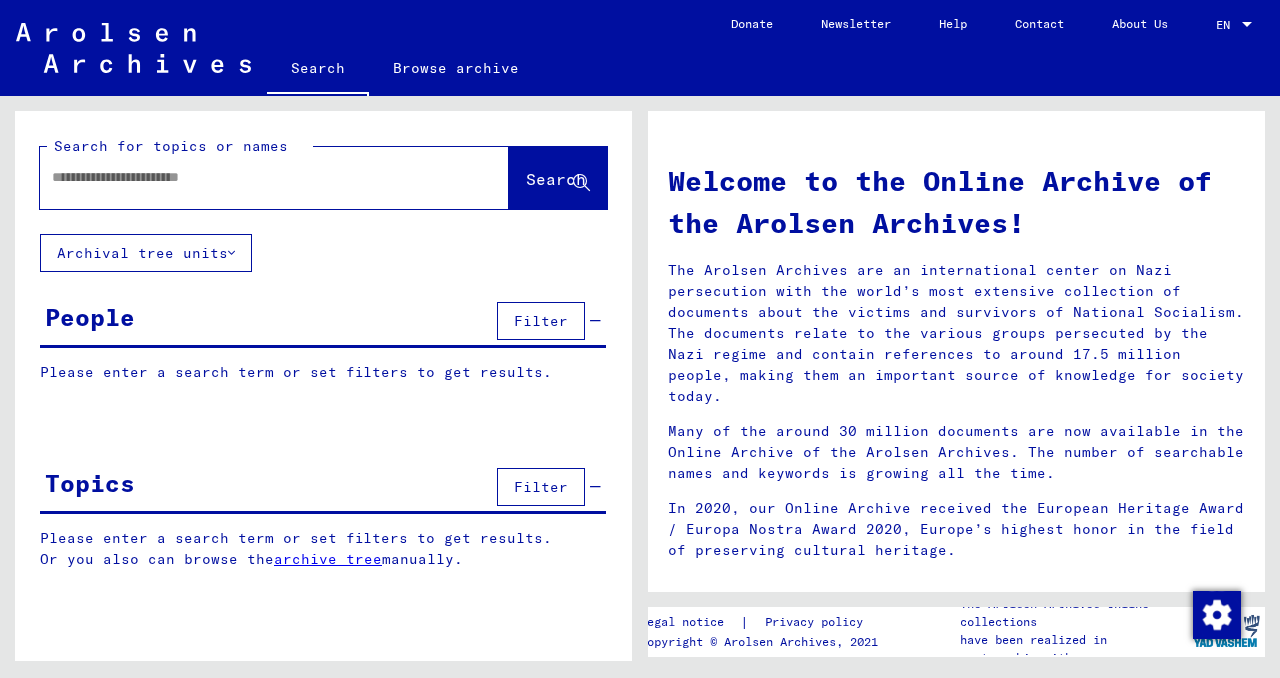 click 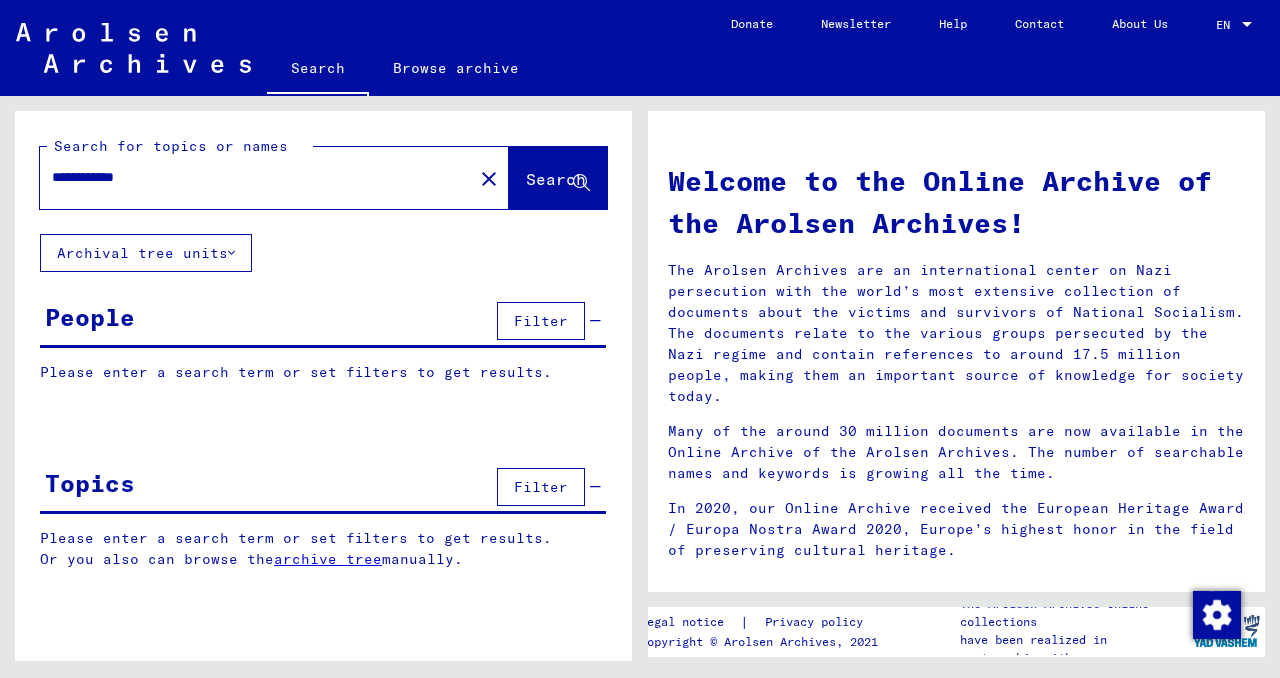 click on "**********" at bounding box center [250, 177] 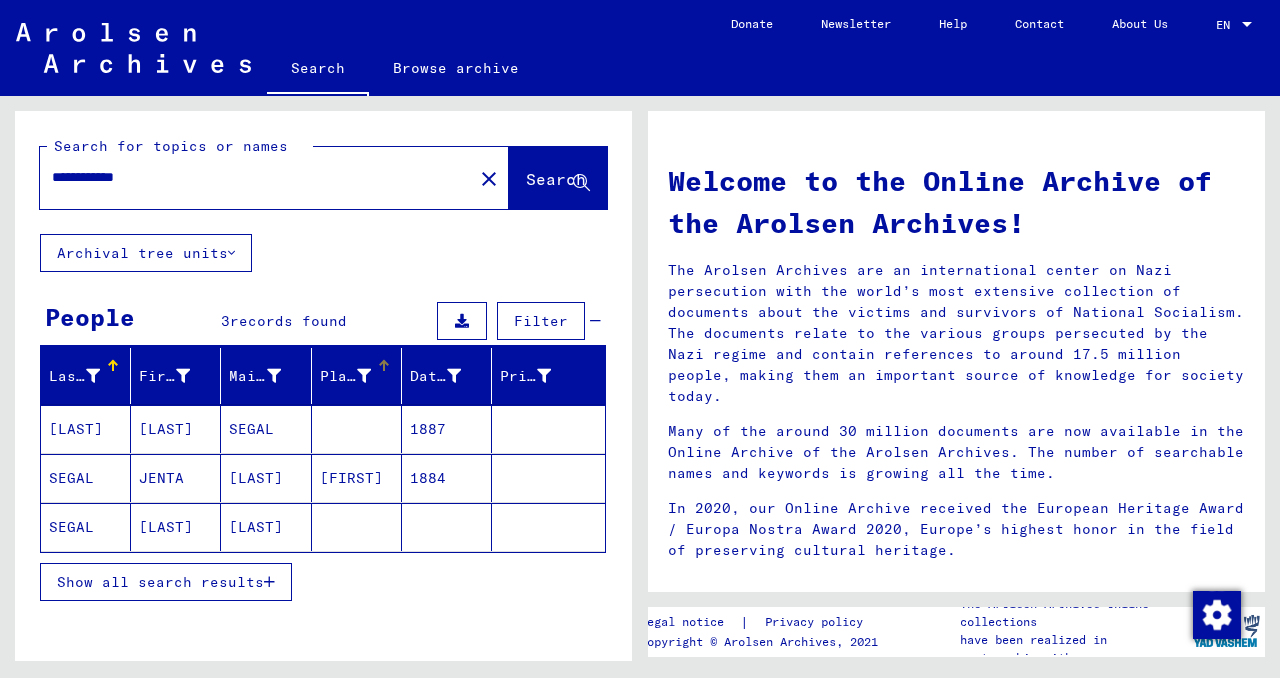 click at bounding box center [384, 366] 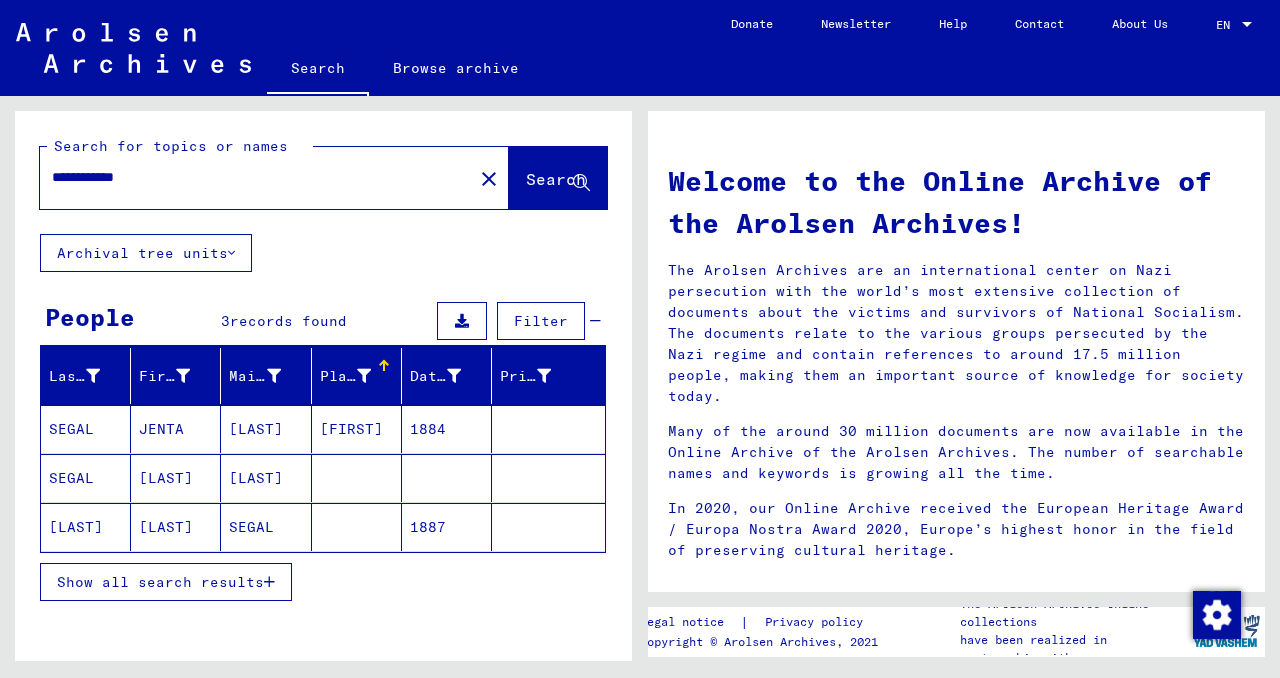click at bounding box center (384, 366) 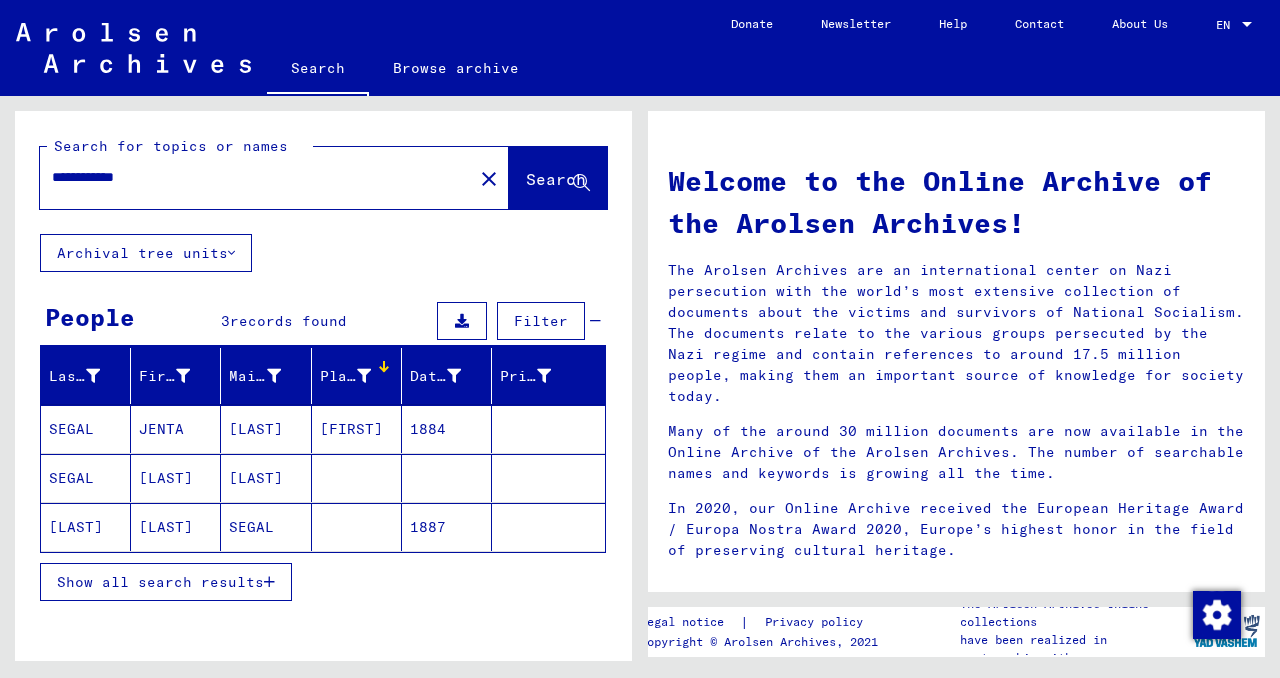 click at bounding box center (384, 366) 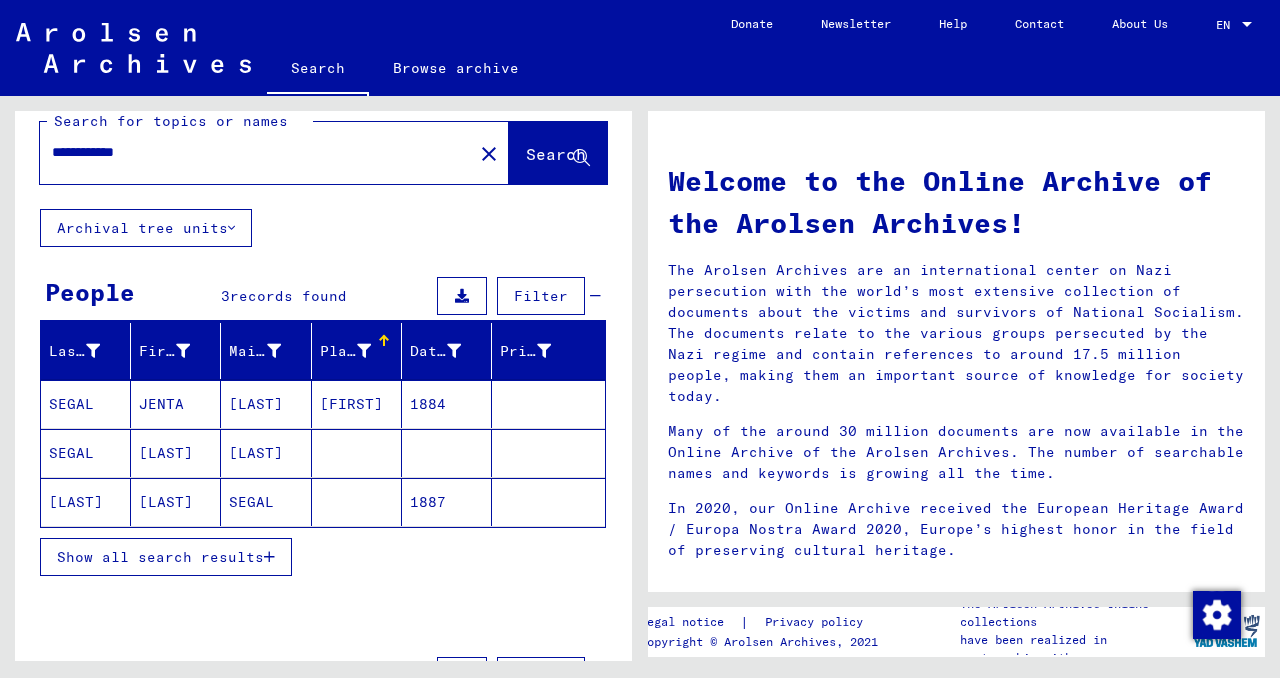 scroll, scrollTop: 0, scrollLeft: 0, axis: both 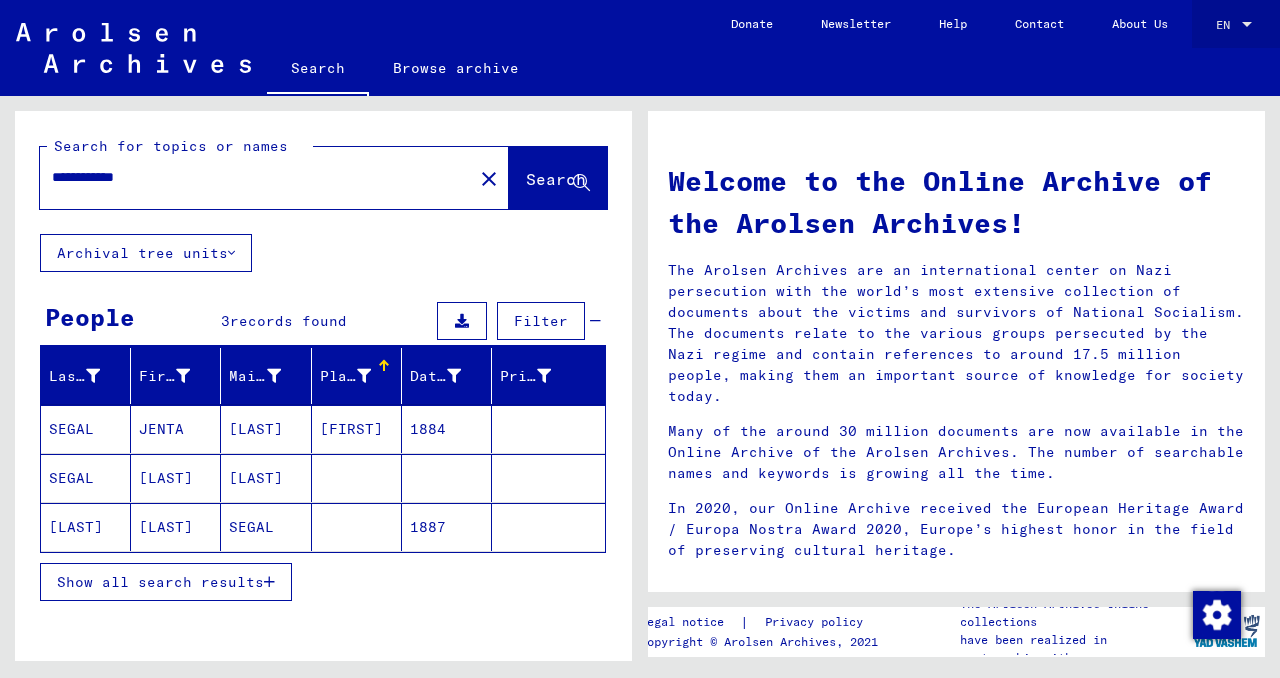 click on "EN EN" 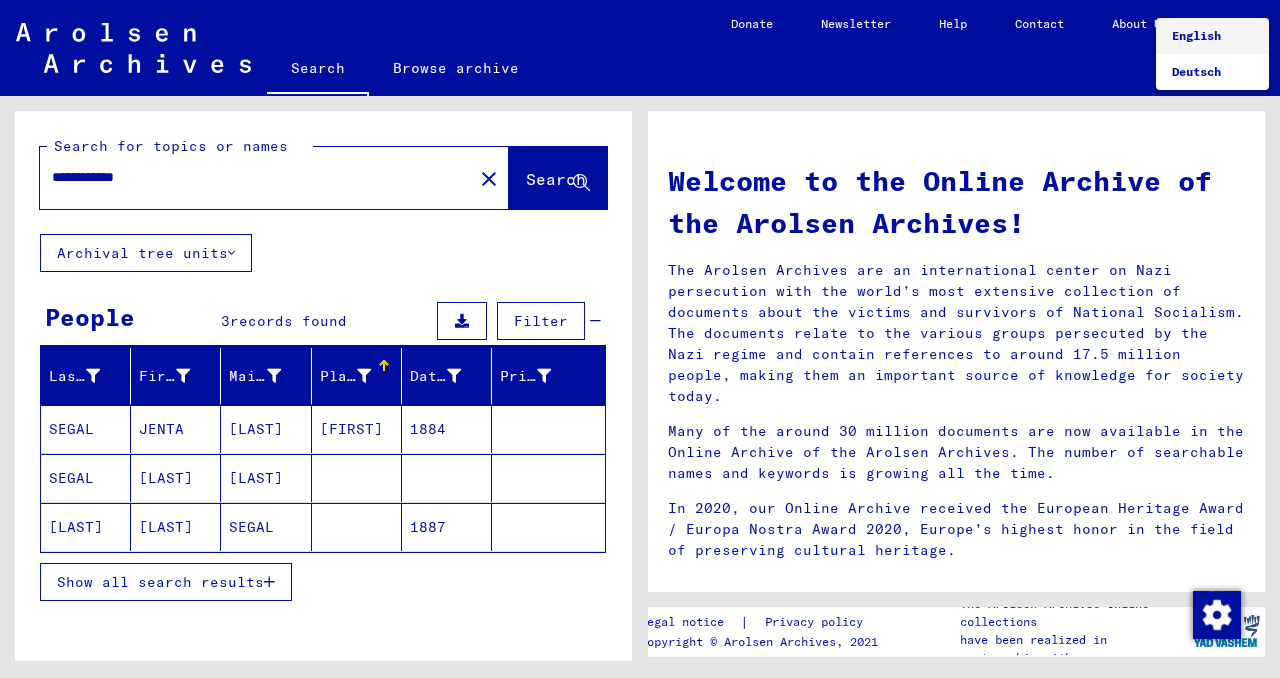 click at bounding box center (640, 339) 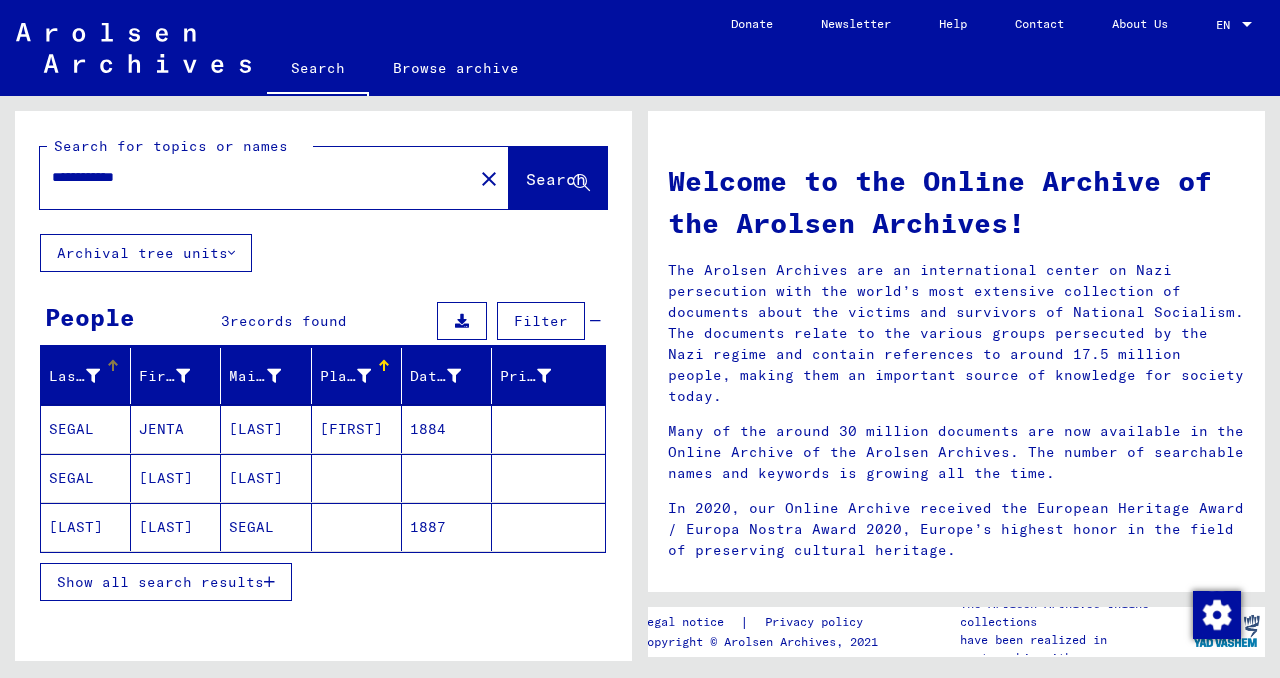 click on "Last Name" at bounding box center [86, 376] 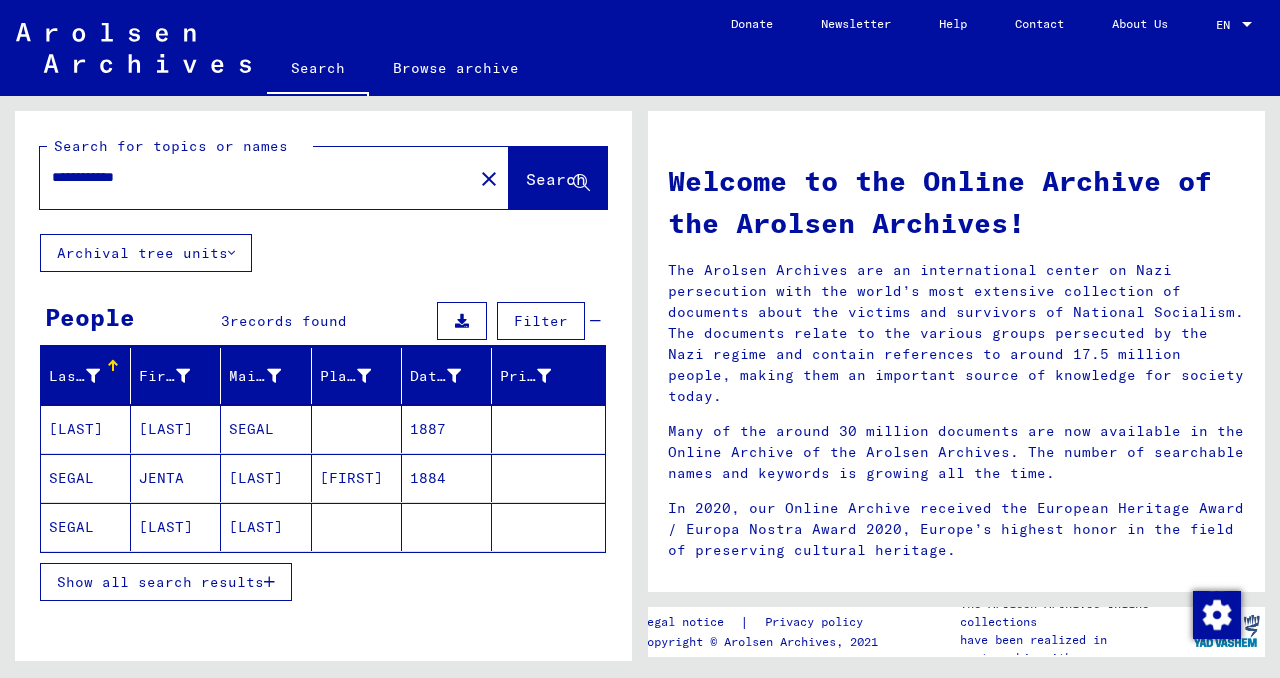 click at bounding box center (113, 366) 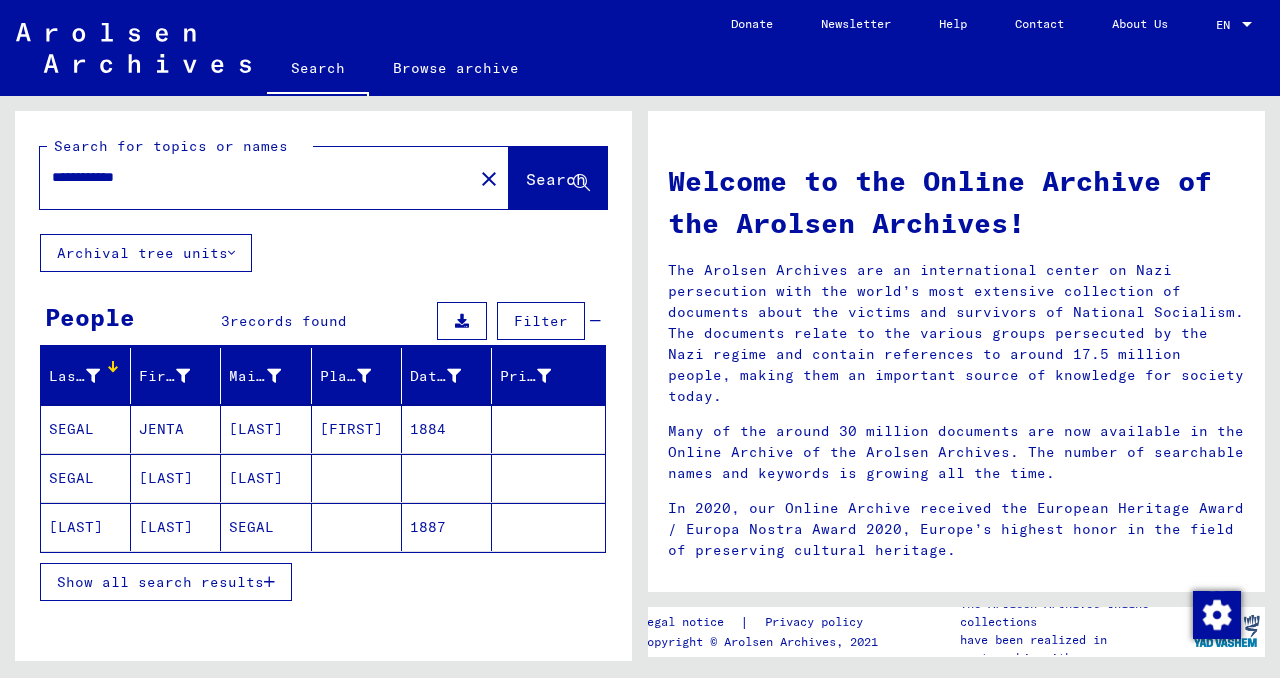 click on "[LAST]" 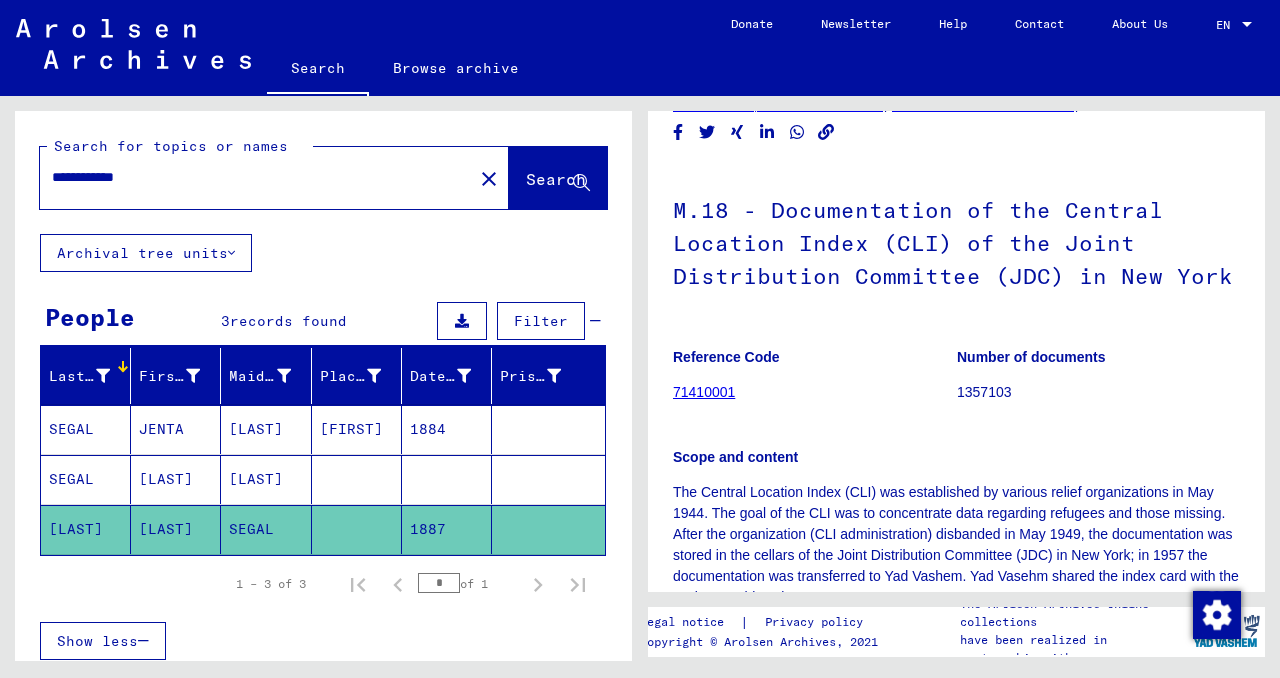 scroll, scrollTop: 0, scrollLeft: 0, axis: both 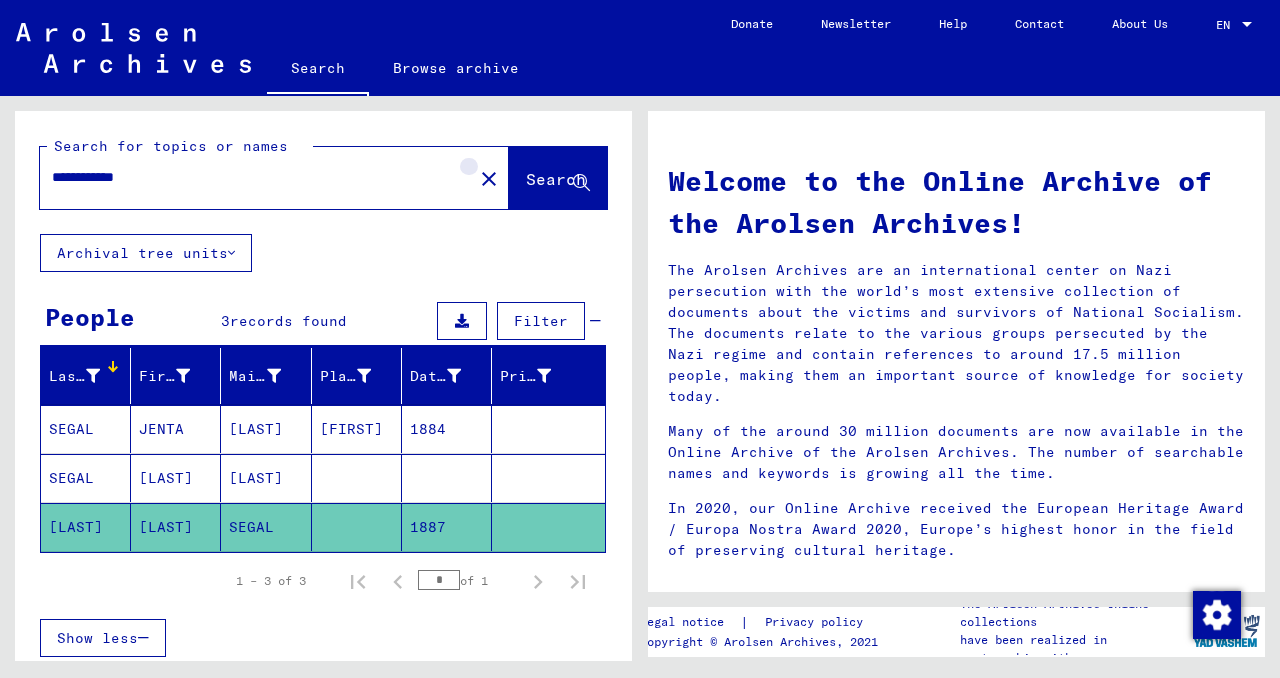 click on "close" 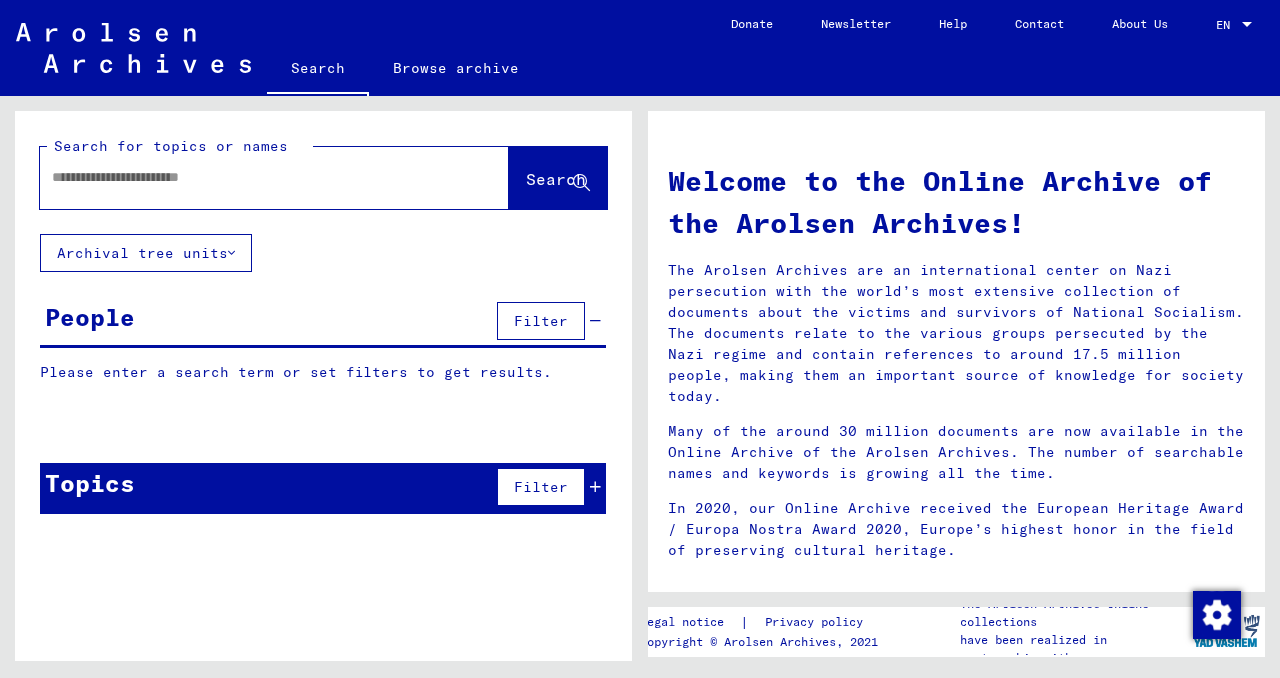 click at bounding box center (250, 177) 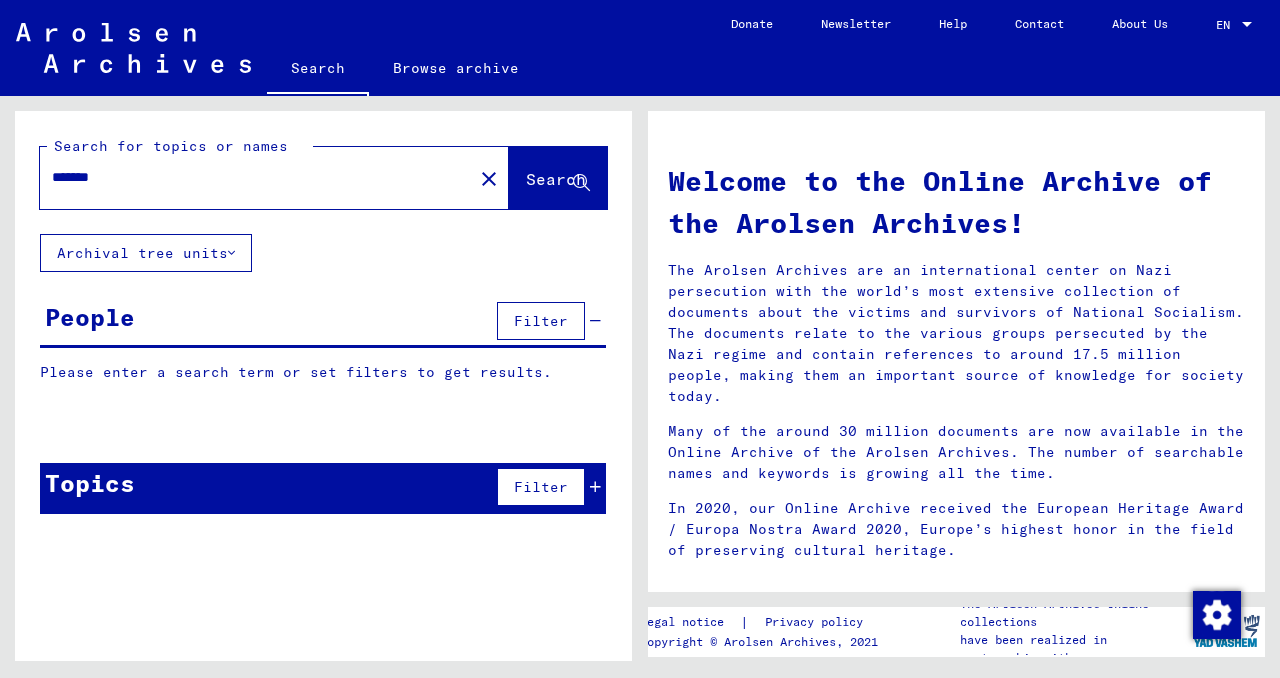 type on "*******" 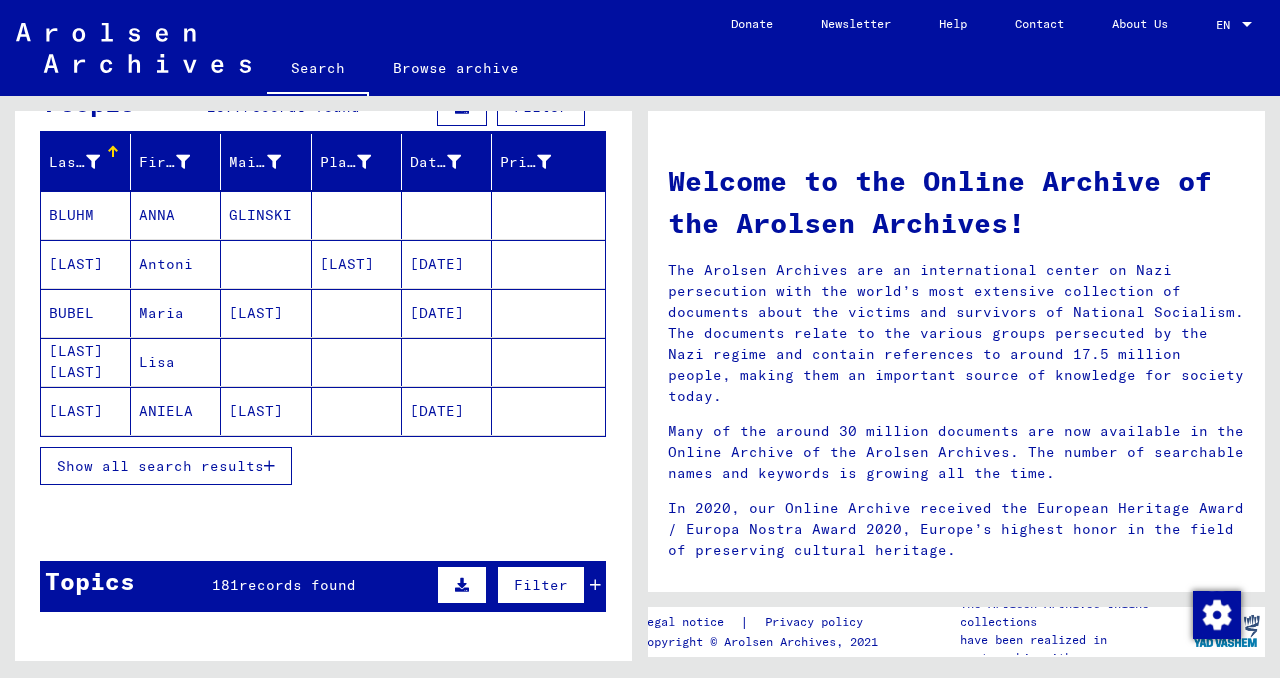 scroll, scrollTop: 217, scrollLeft: 0, axis: vertical 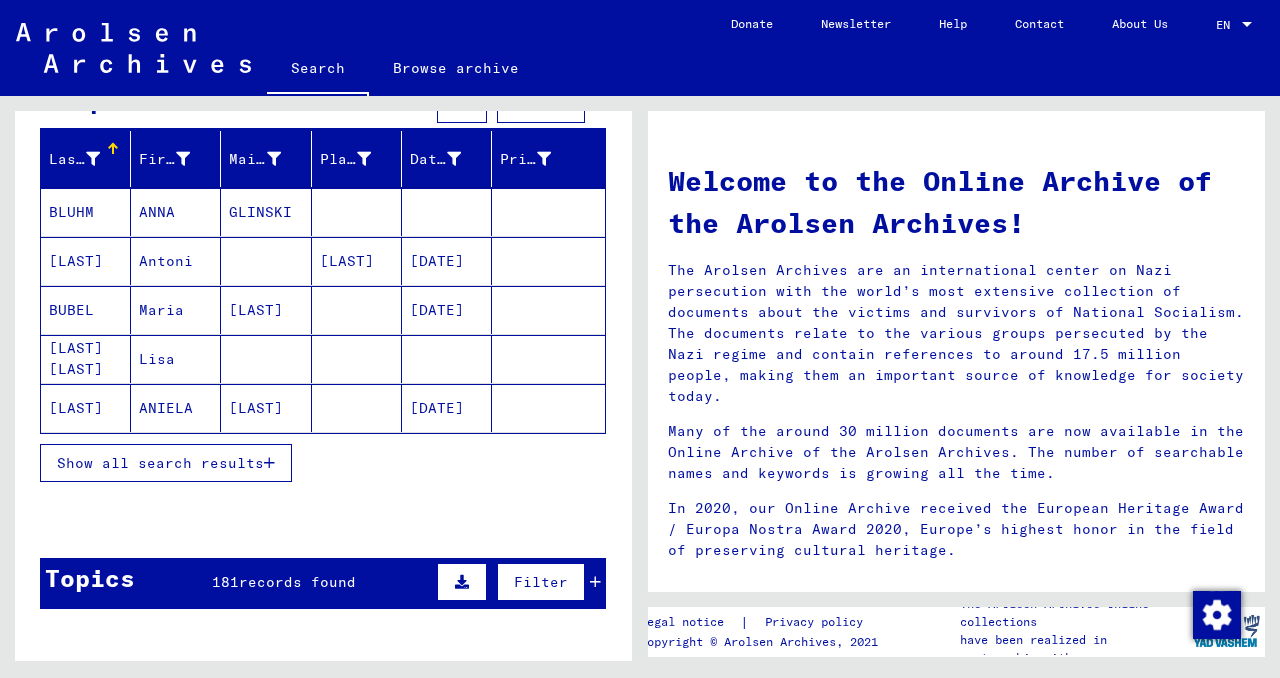 click on "Show all search results" at bounding box center [160, 463] 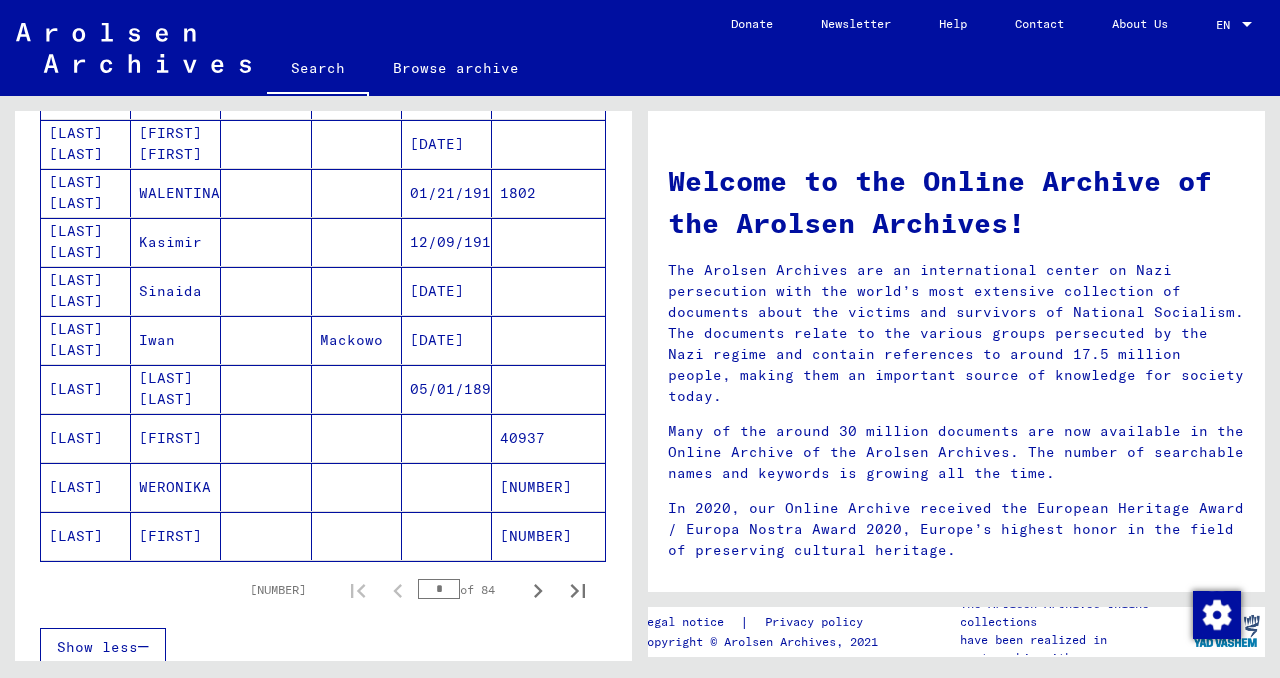 scroll, scrollTop: 1073, scrollLeft: 0, axis: vertical 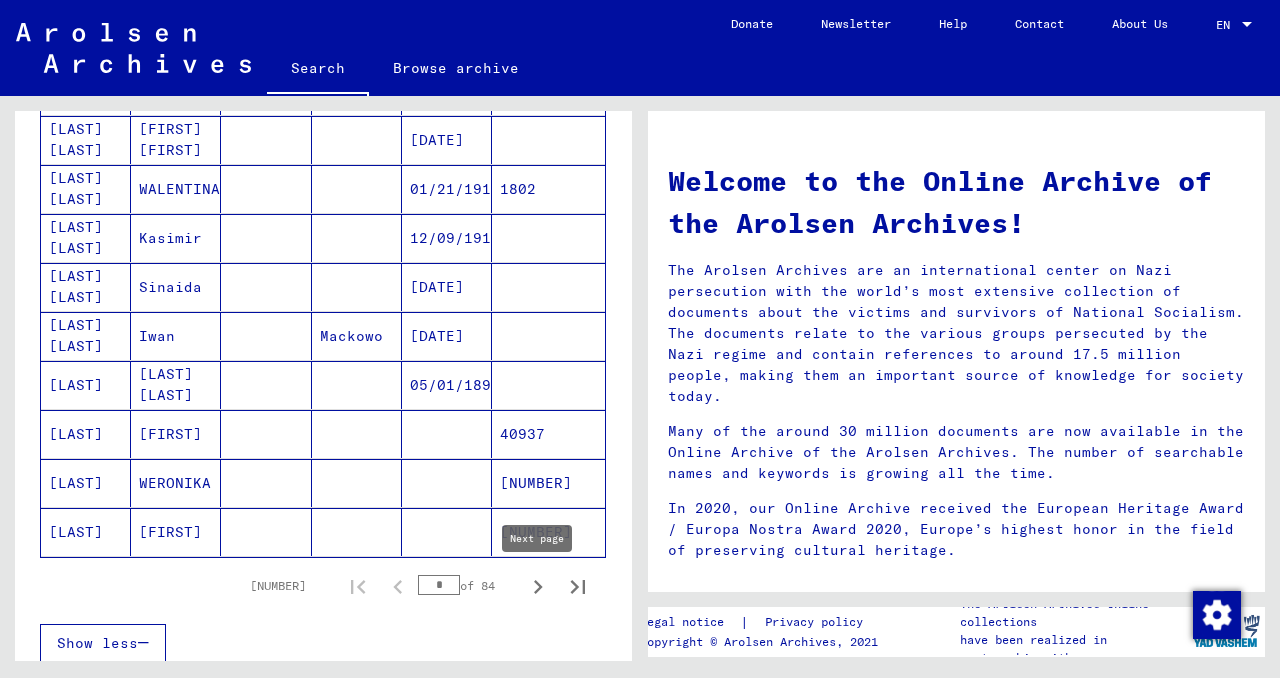 click 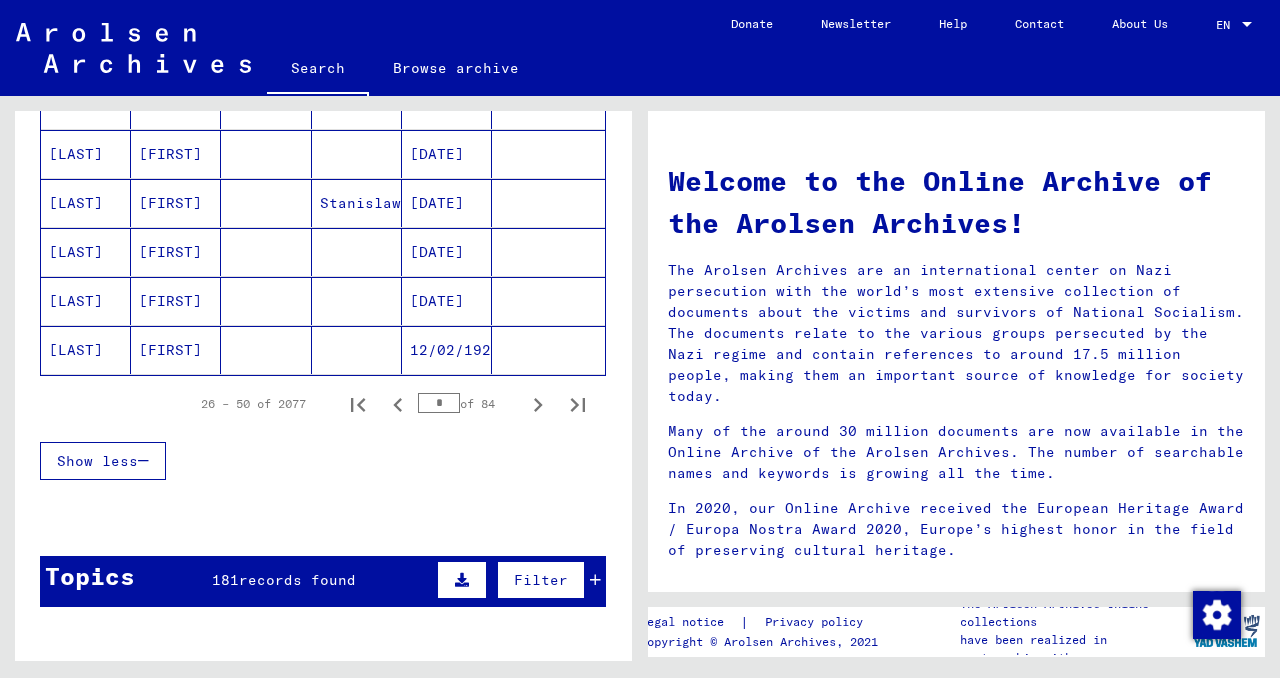 scroll, scrollTop: 1037, scrollLeft: 0, axis: vertical 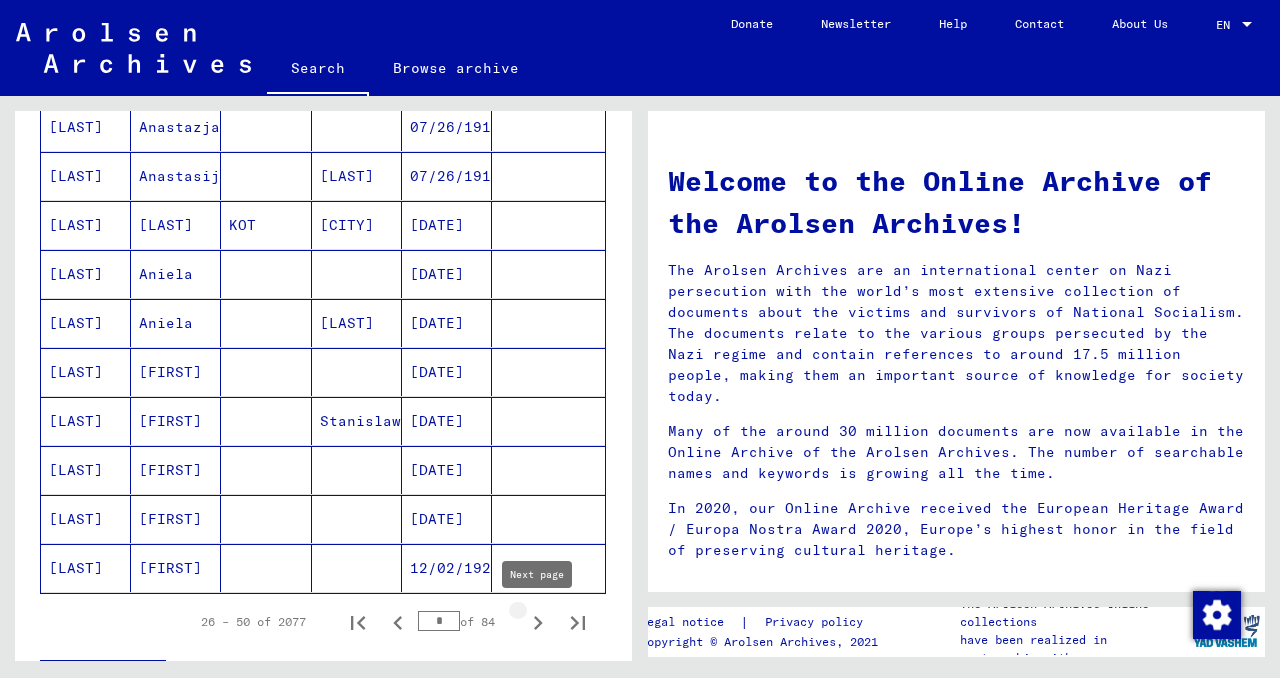click 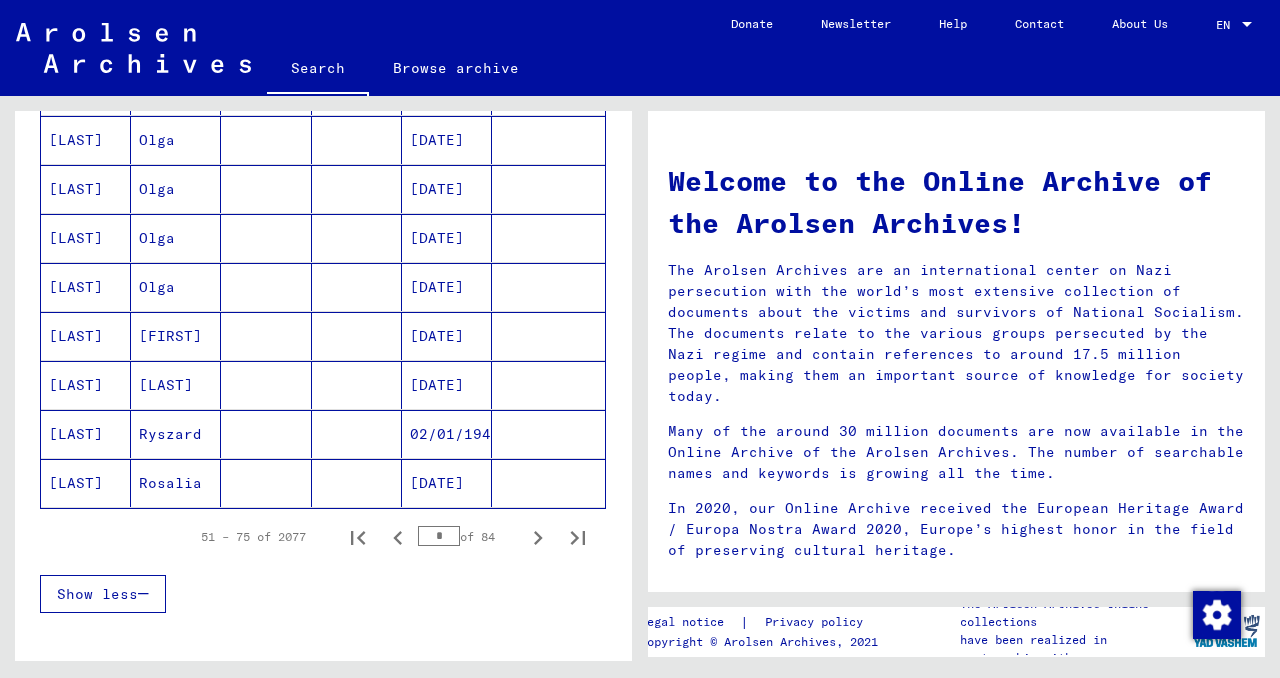 scroll, scrollTop: 1127, scrollLeft: 0, axis: vertical 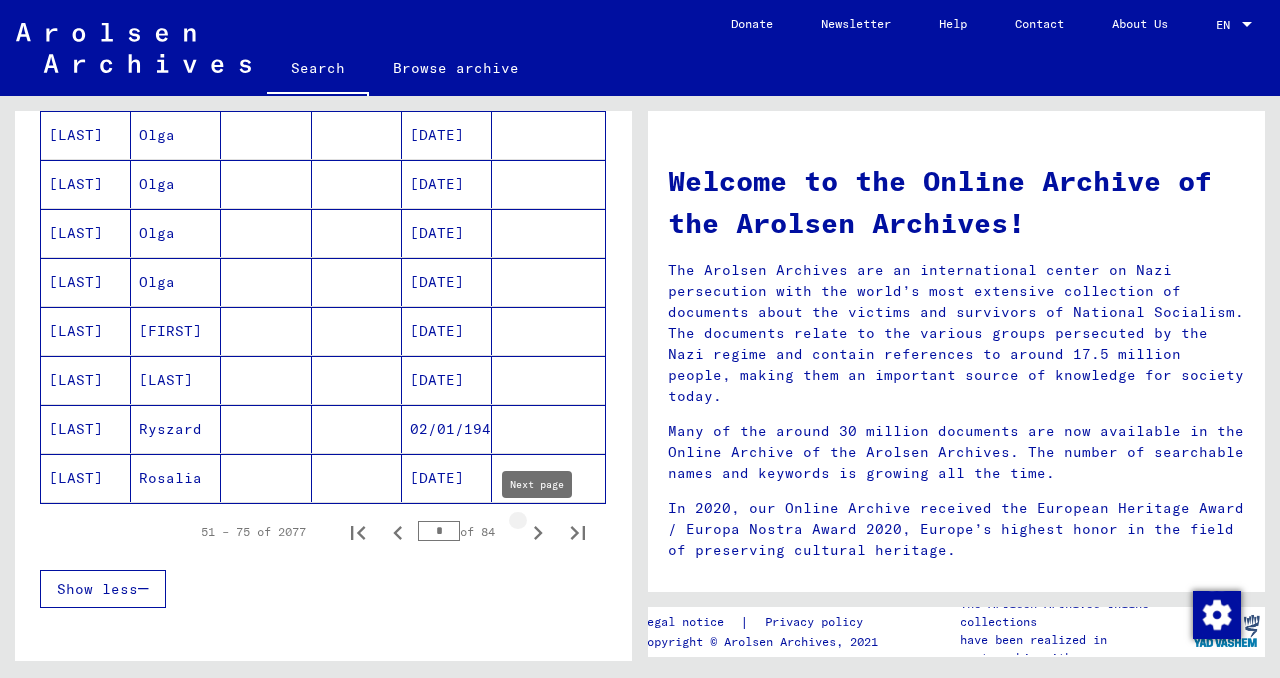 click 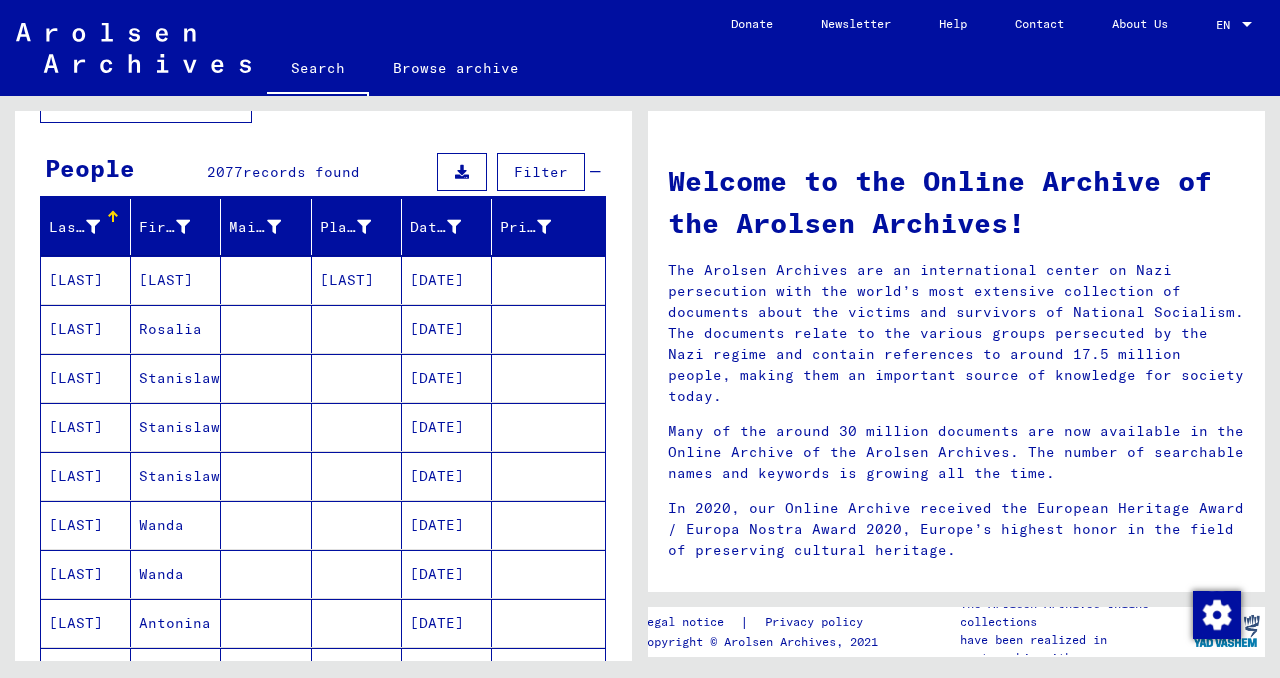 scroll, scrollTop: 0, scrollLeft: 0, axis: both 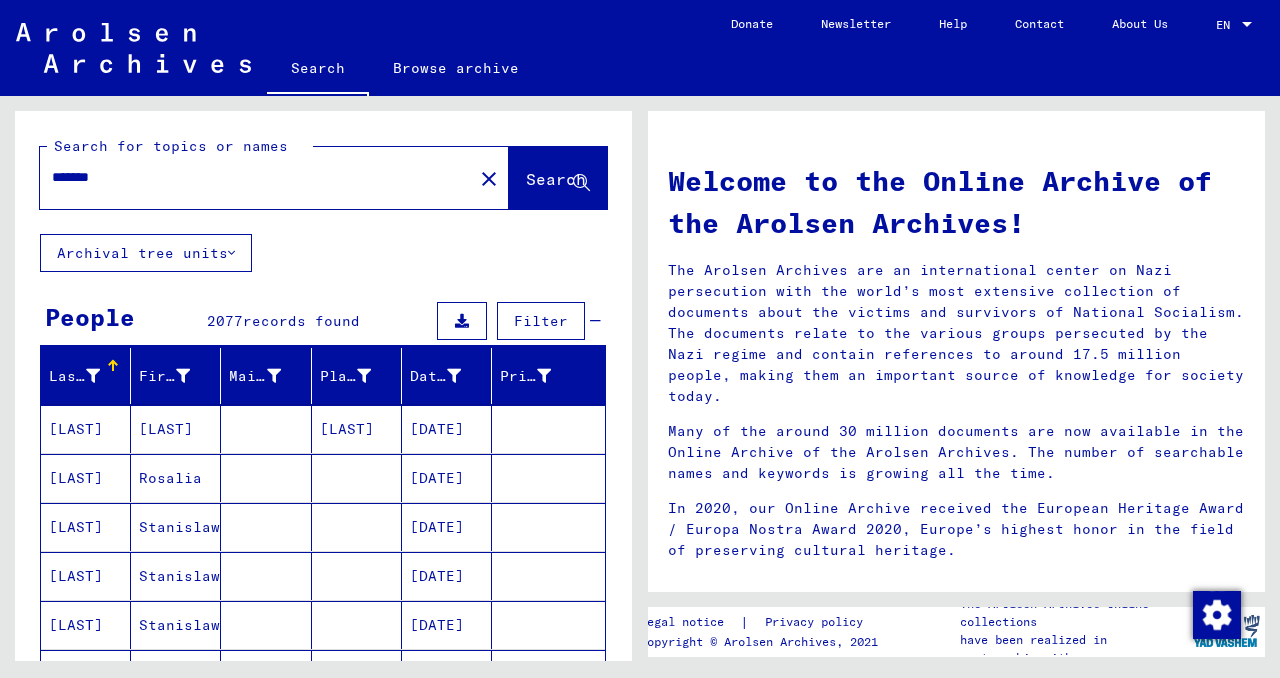 click on "*******" at bounding box center (250, 177) 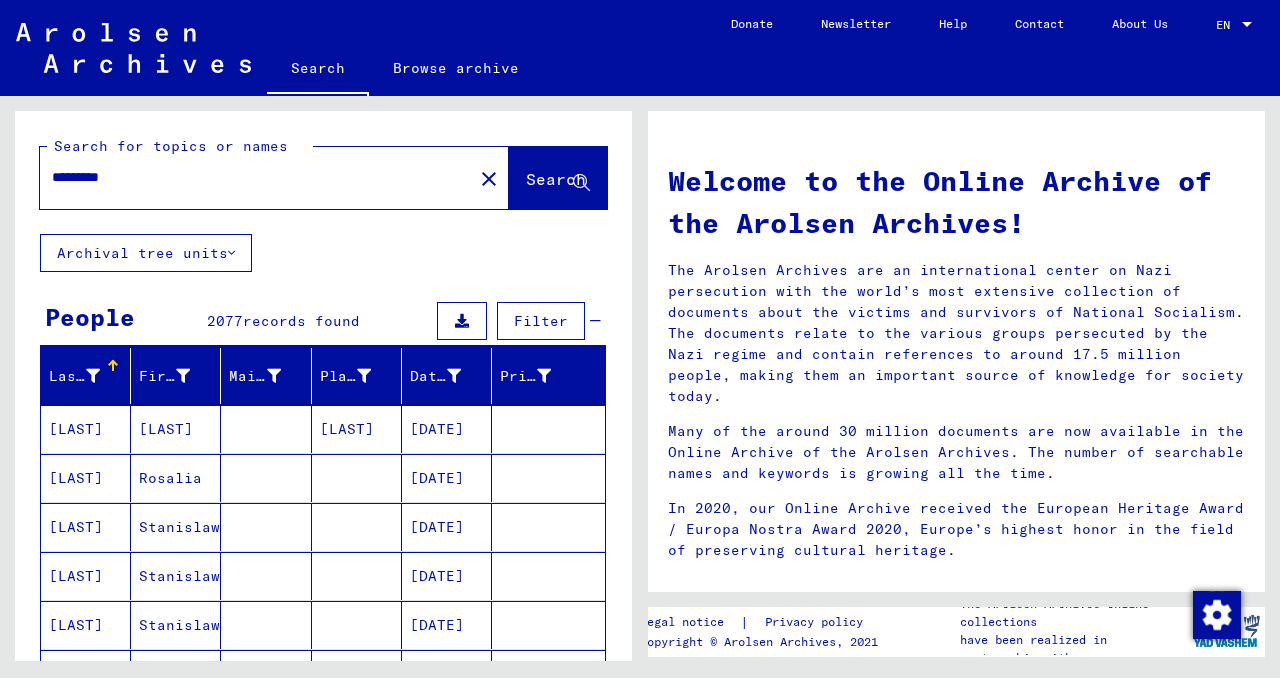 type on "*********" 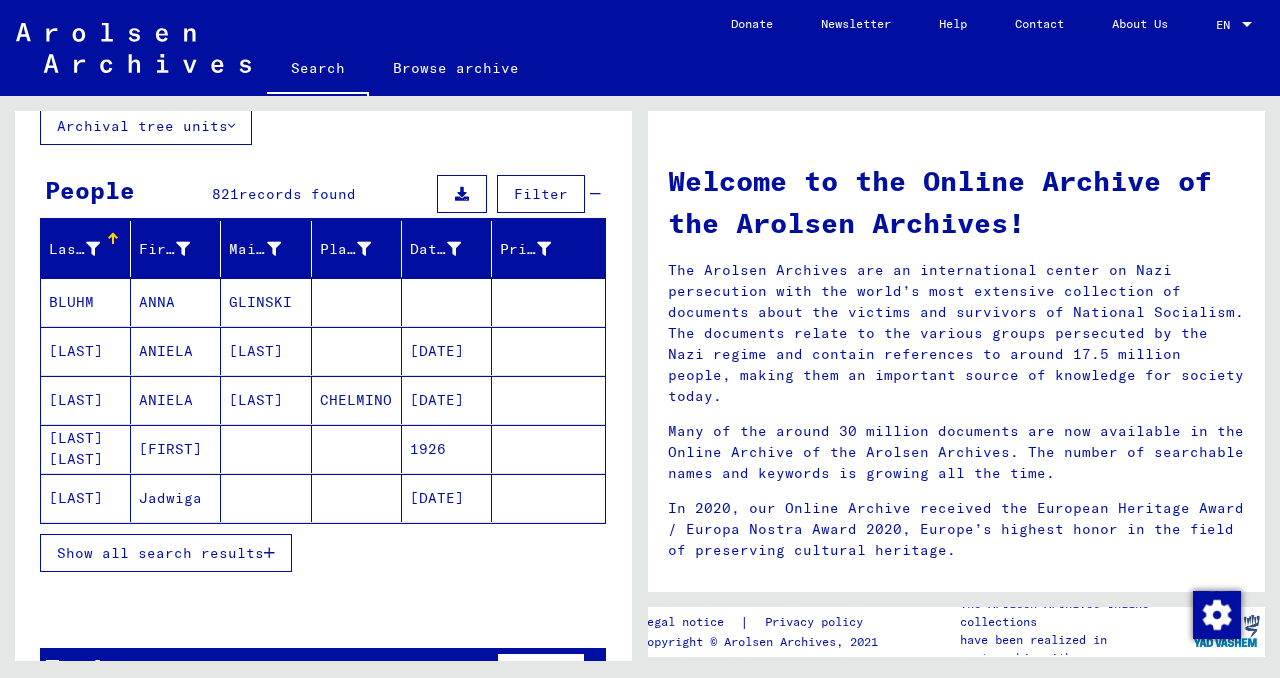 scroll, scrollTop: 128, scrollLeft: 0, axis: vertical 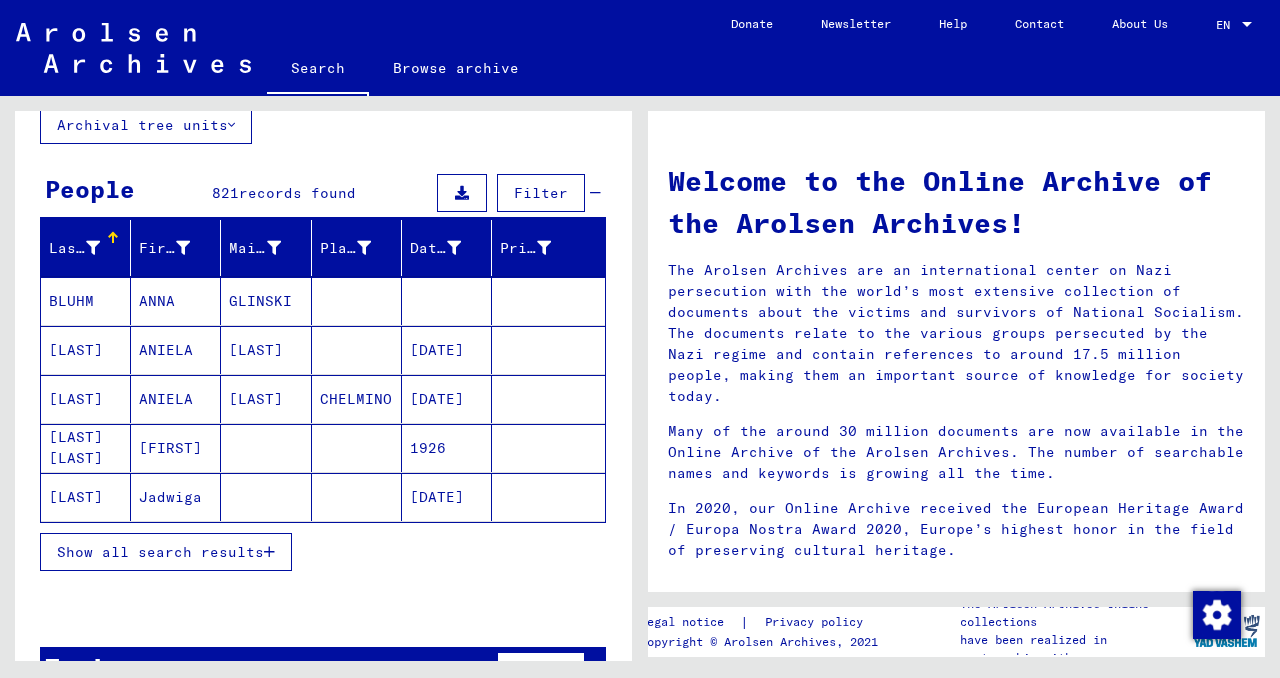 click on "Show all search results" at bounding box center [160, 552] 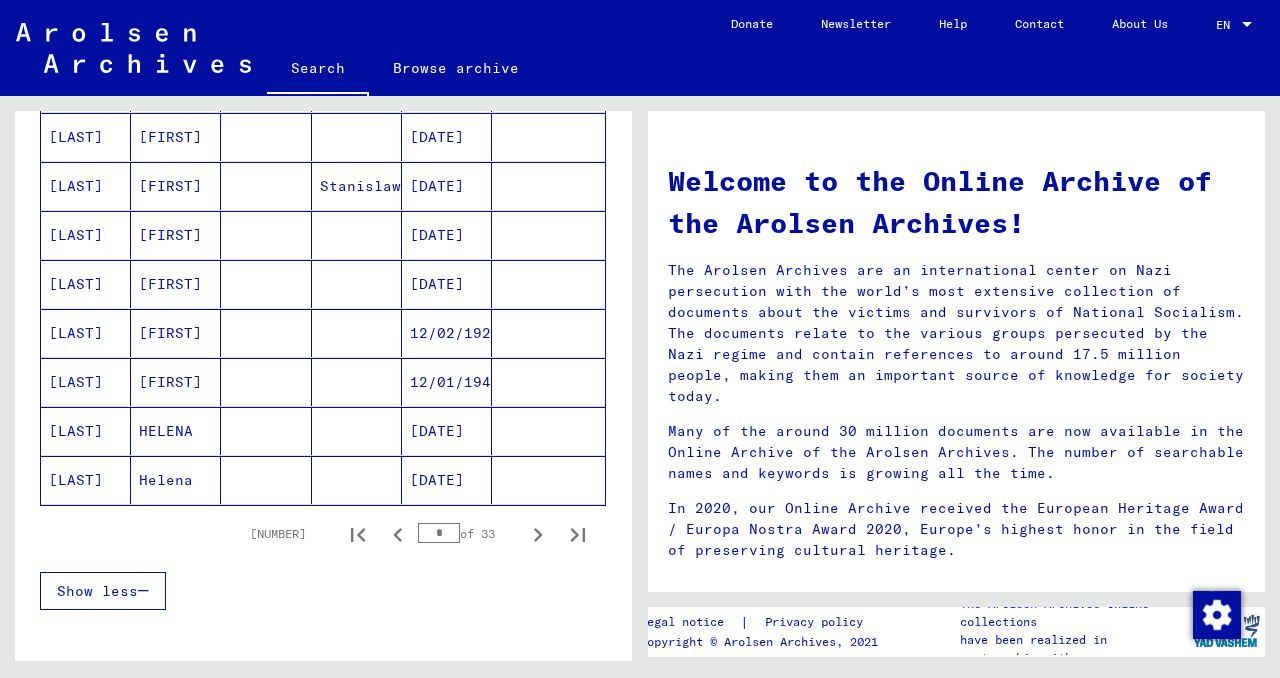 scroll, scrollTop: 1126, scrollLeft: 0, axis: vertical 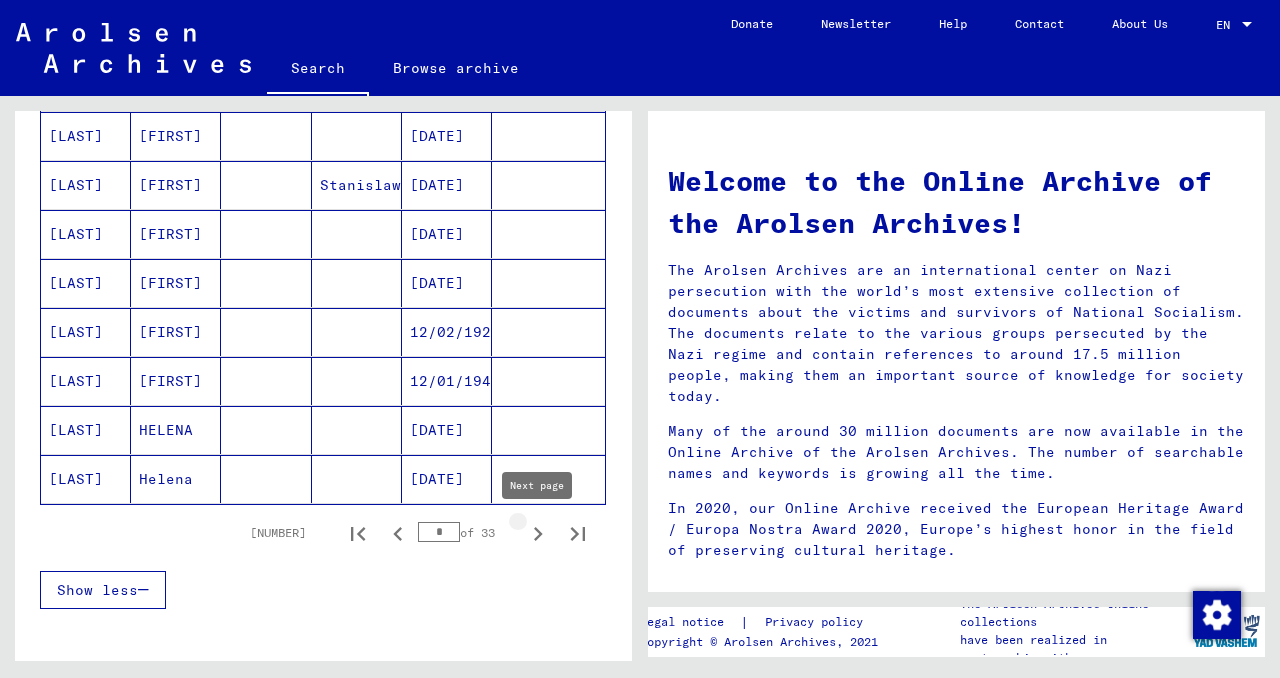click 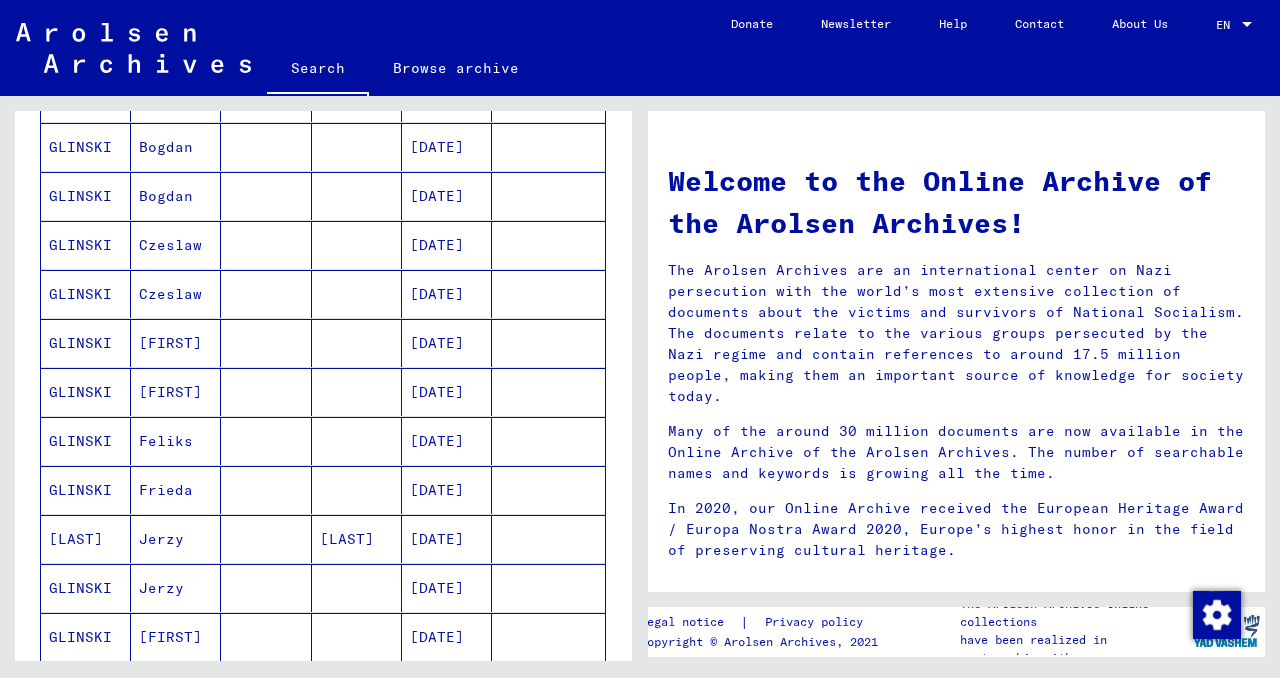 scroll, scrollTop: 668, scrollLeft: 0, axis: vertical 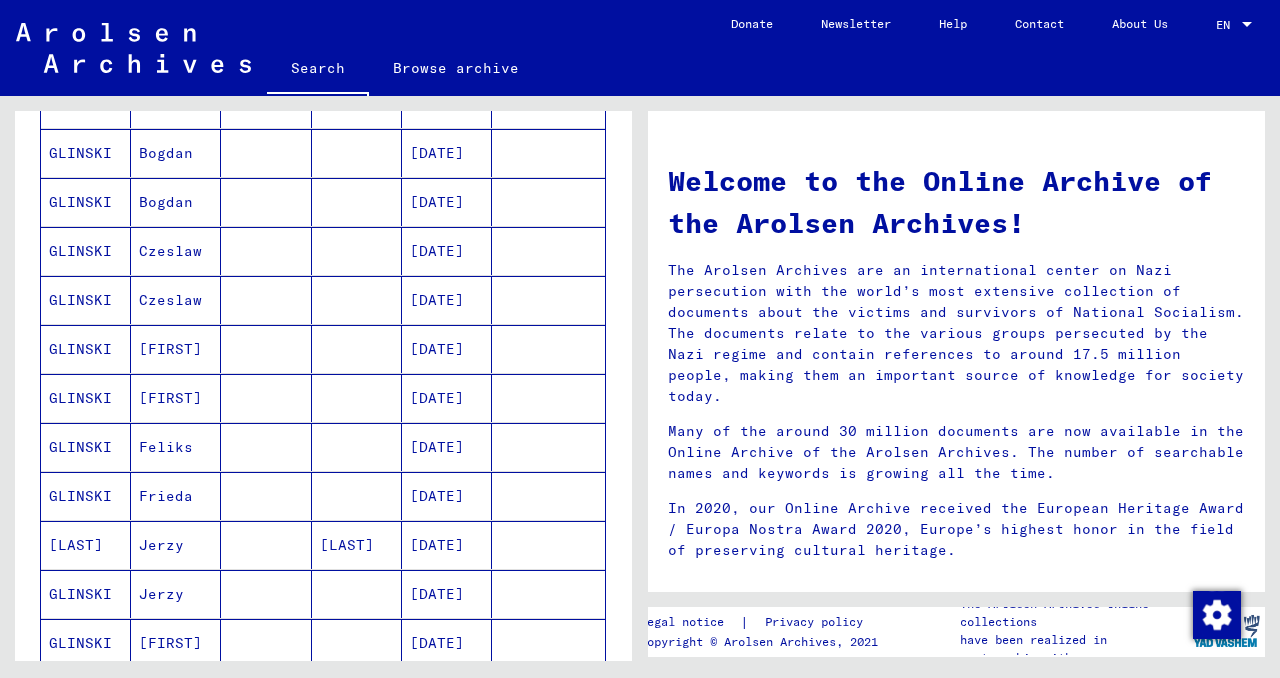 click on "[FIRST]" at bounding box center (176, 398) 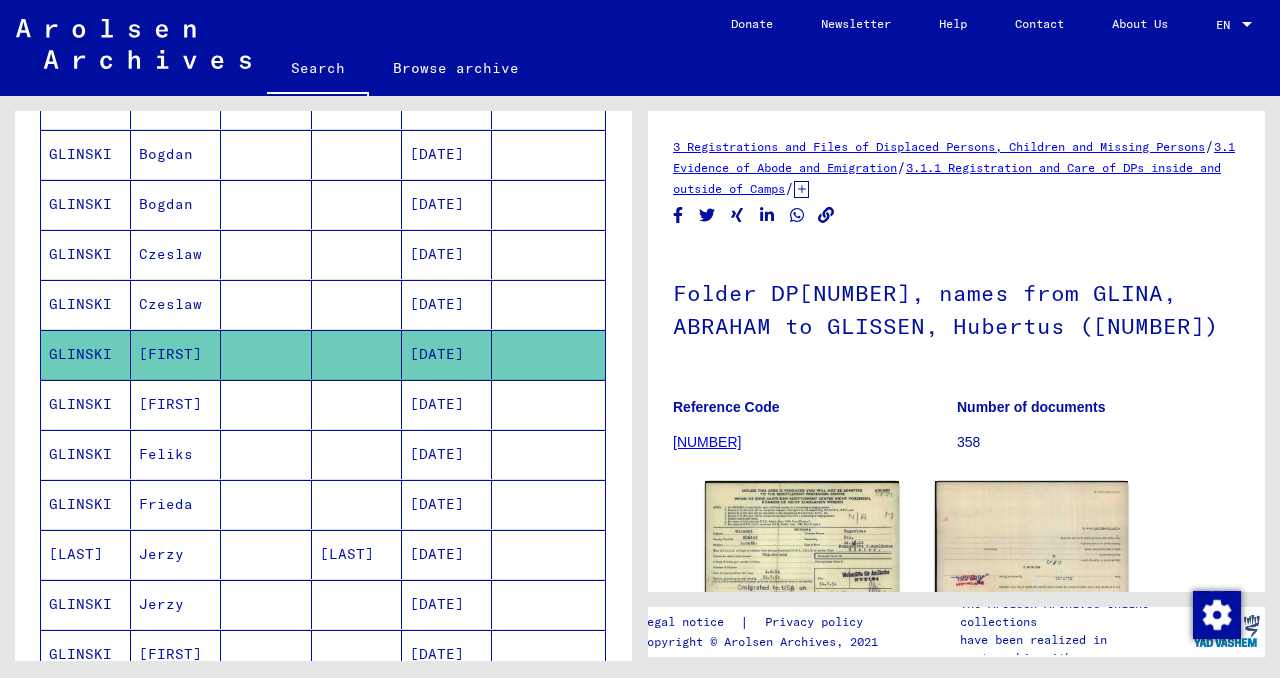 scroll, scrollTop: 0, scrollLeft: 0, axis: both 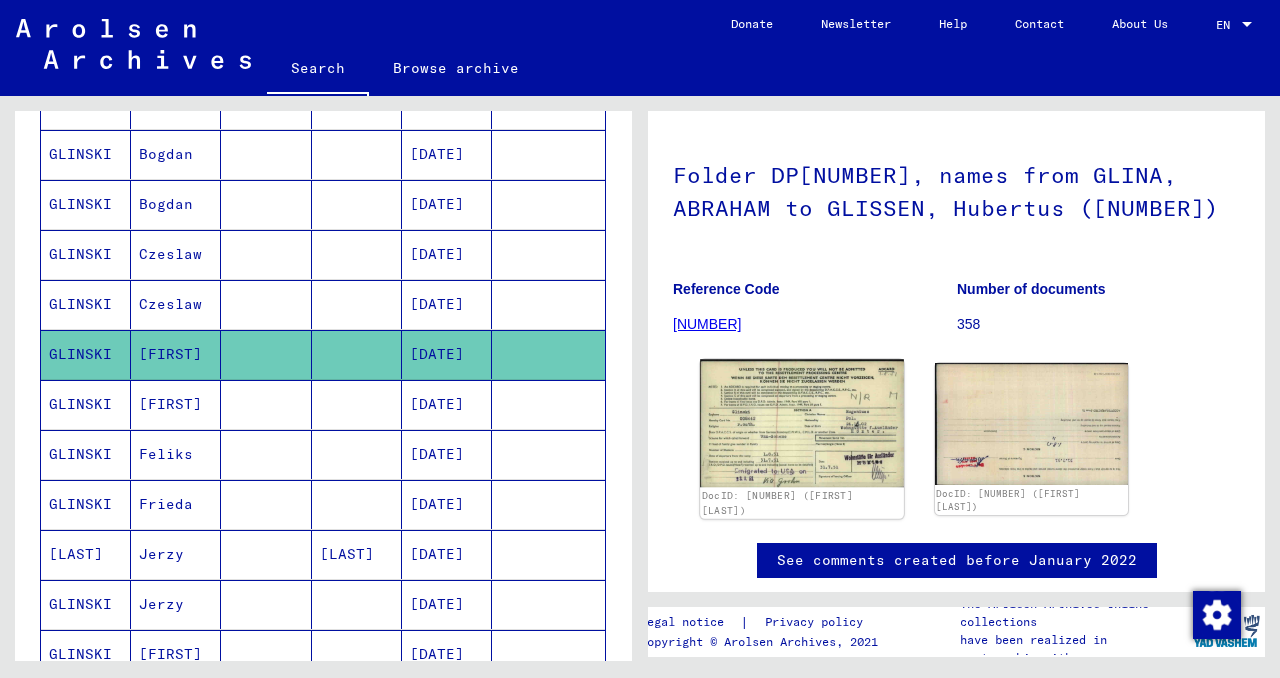 click 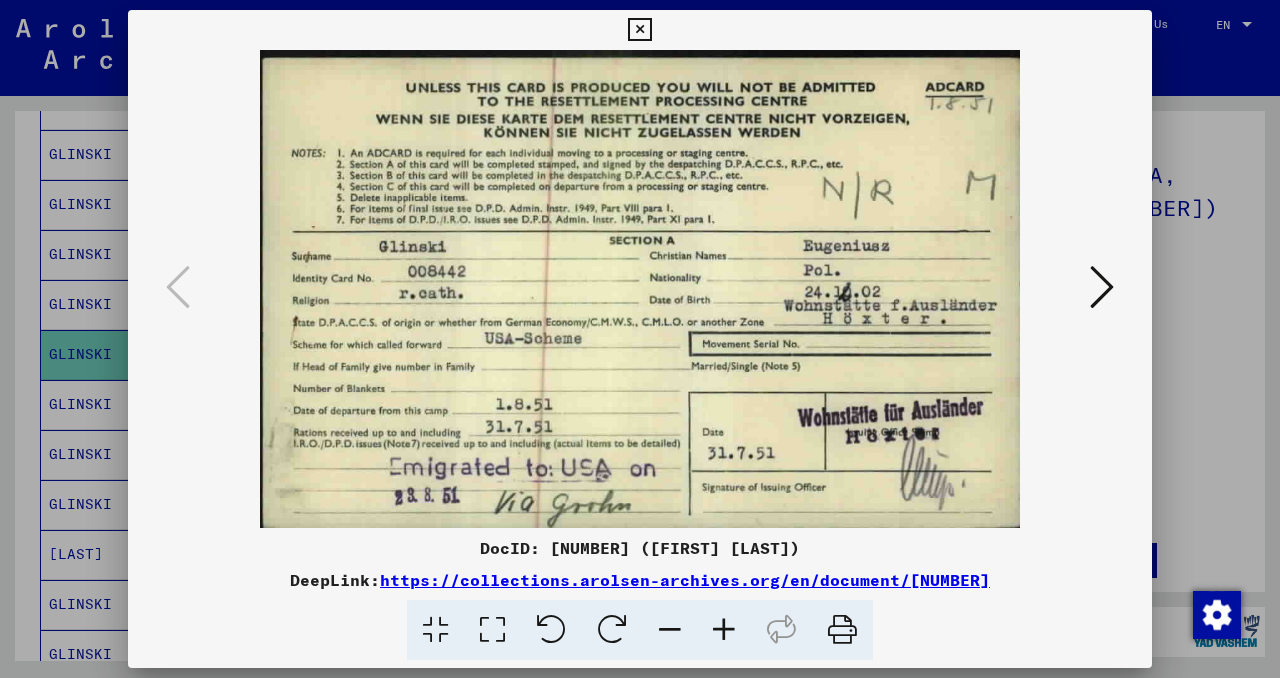 click at bounding box center [1102, 287] 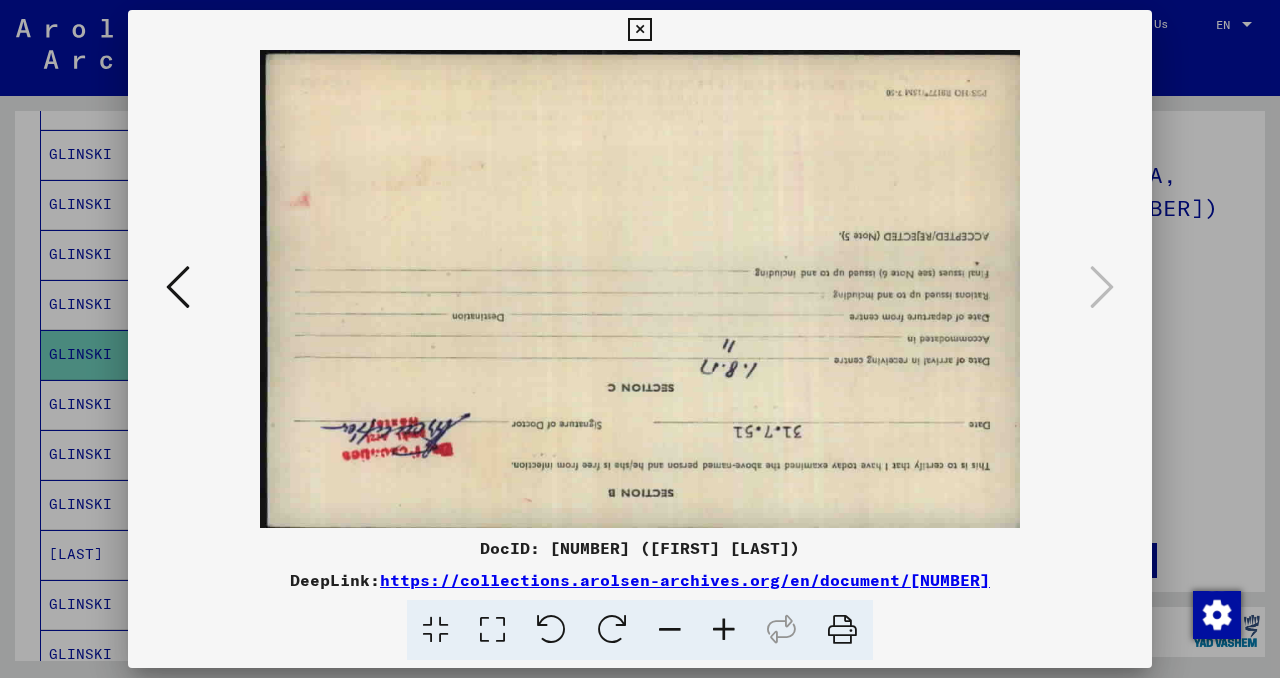 click at bounding box center [639, 30] 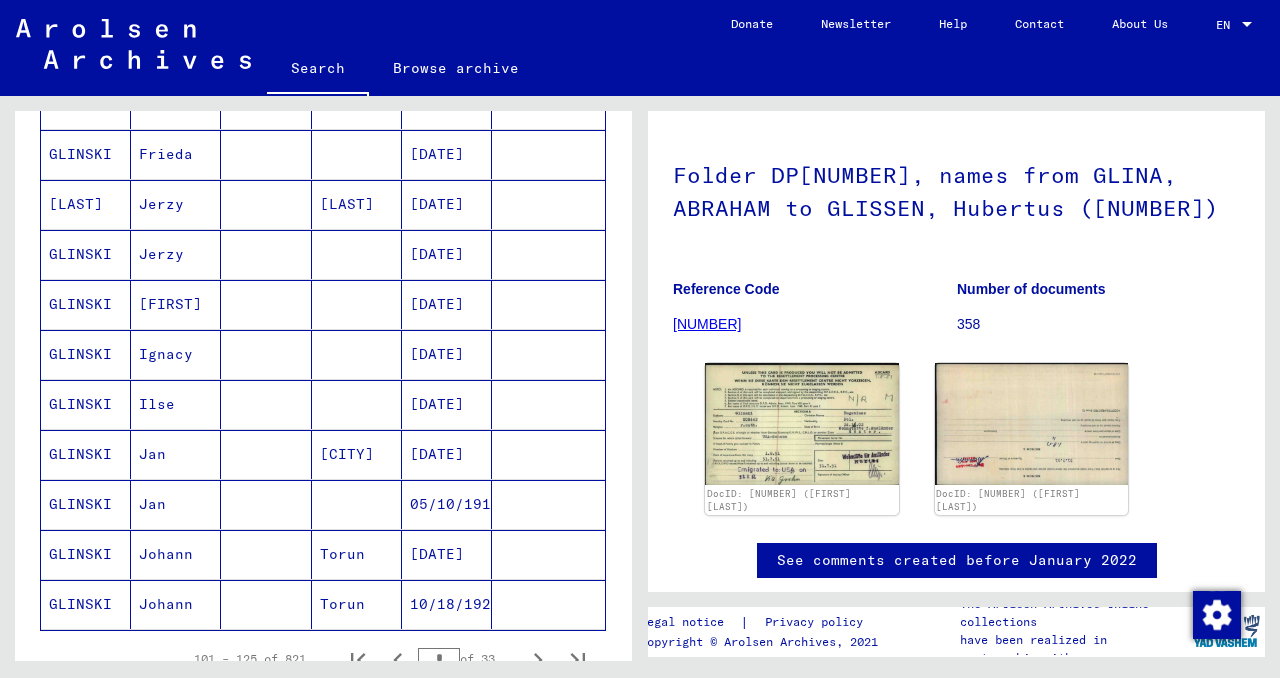 scroll, scrollTop: 1029, scrollLeft: 0, axis: vertical 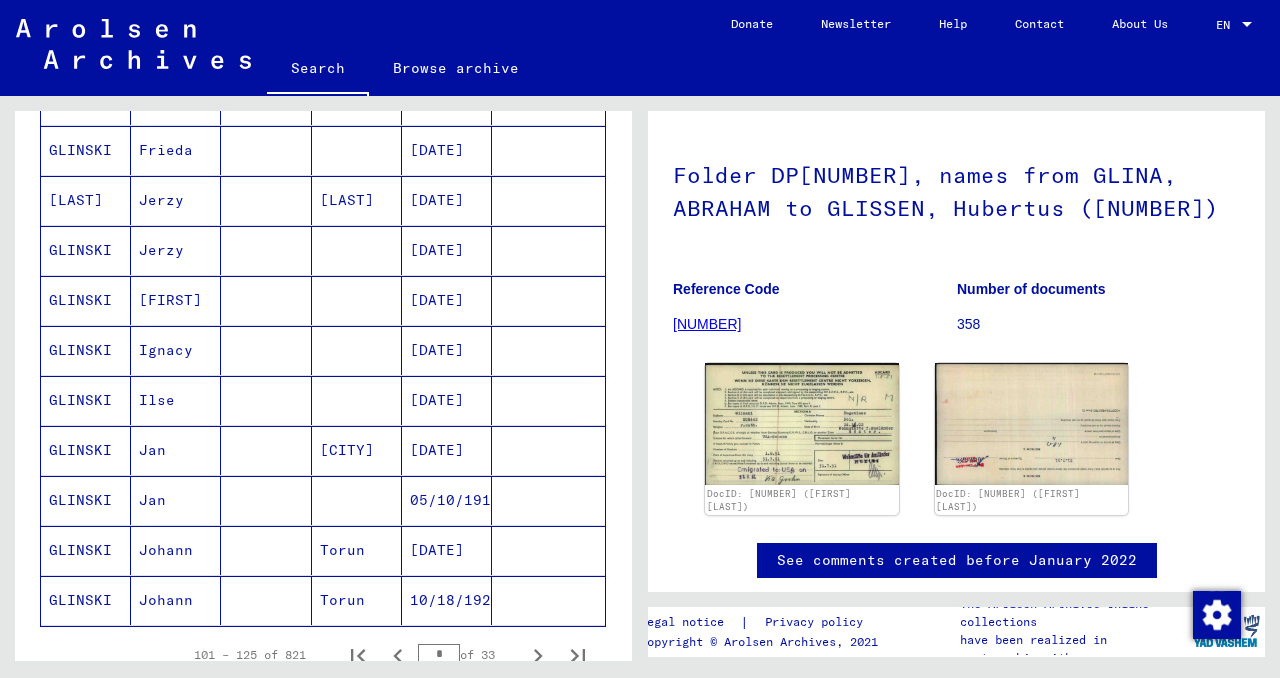 click on "Jerzy" at bounding box center [176, 300] 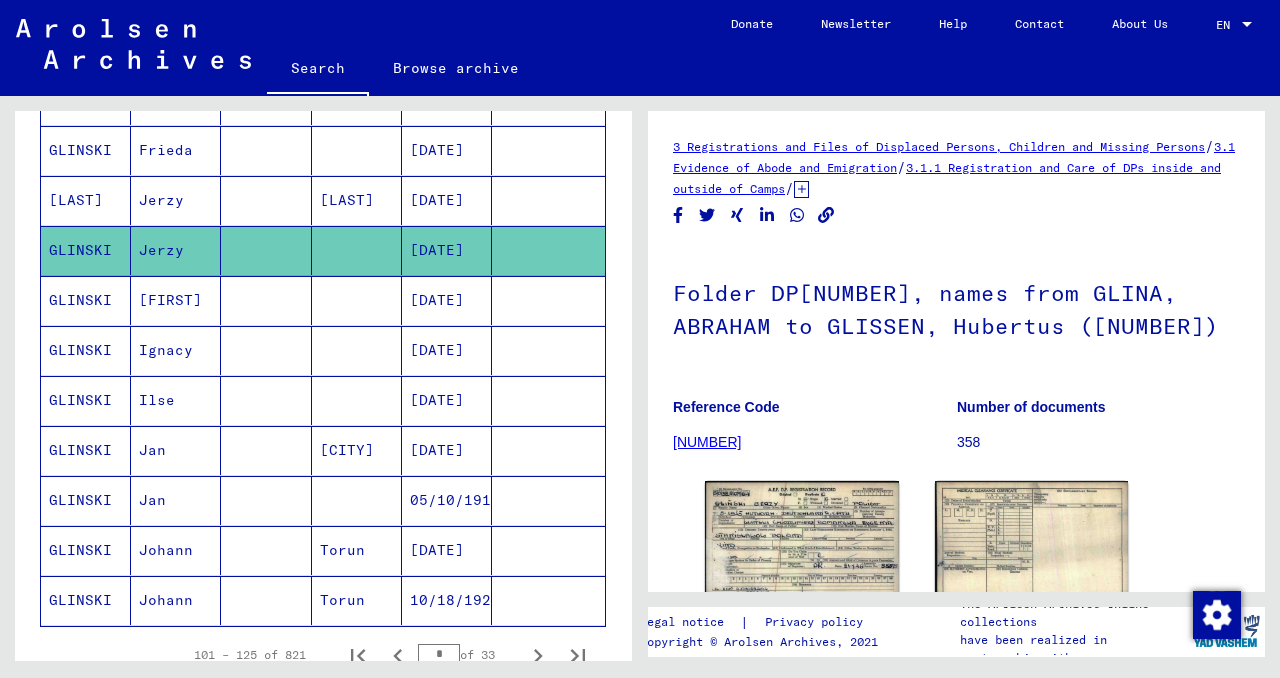 scroll, scrollTop: 0, scrollLeft: 0, axis: both 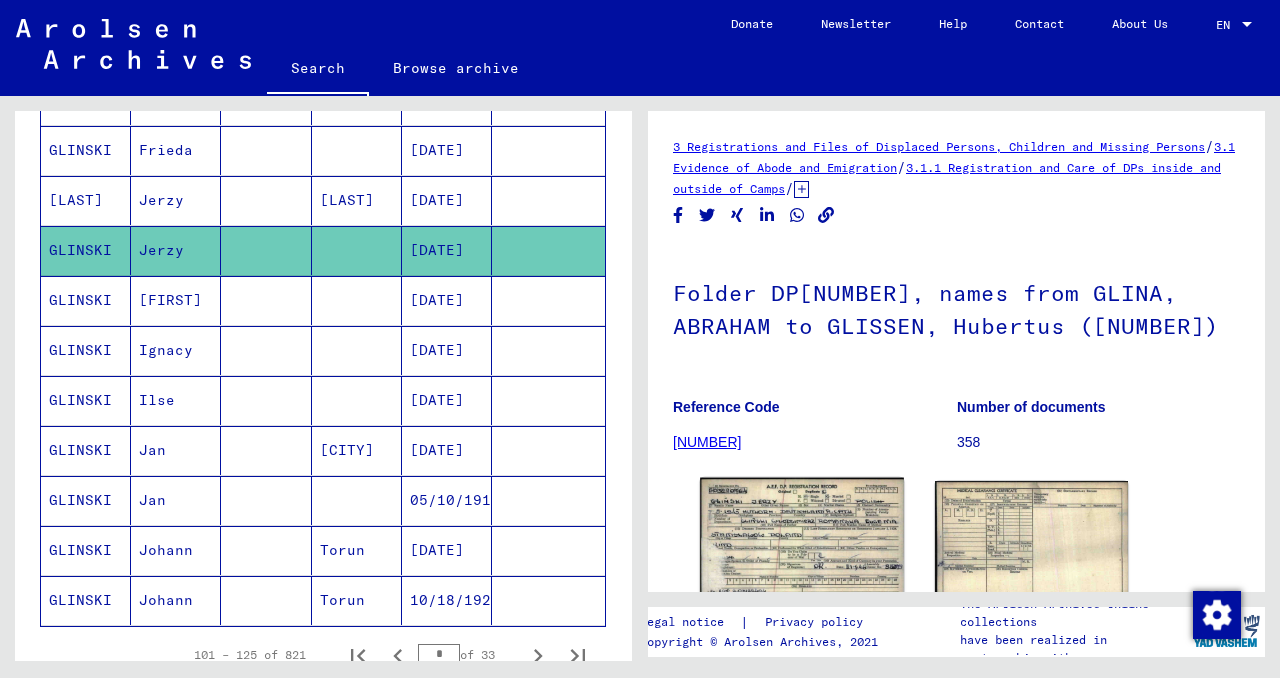 click 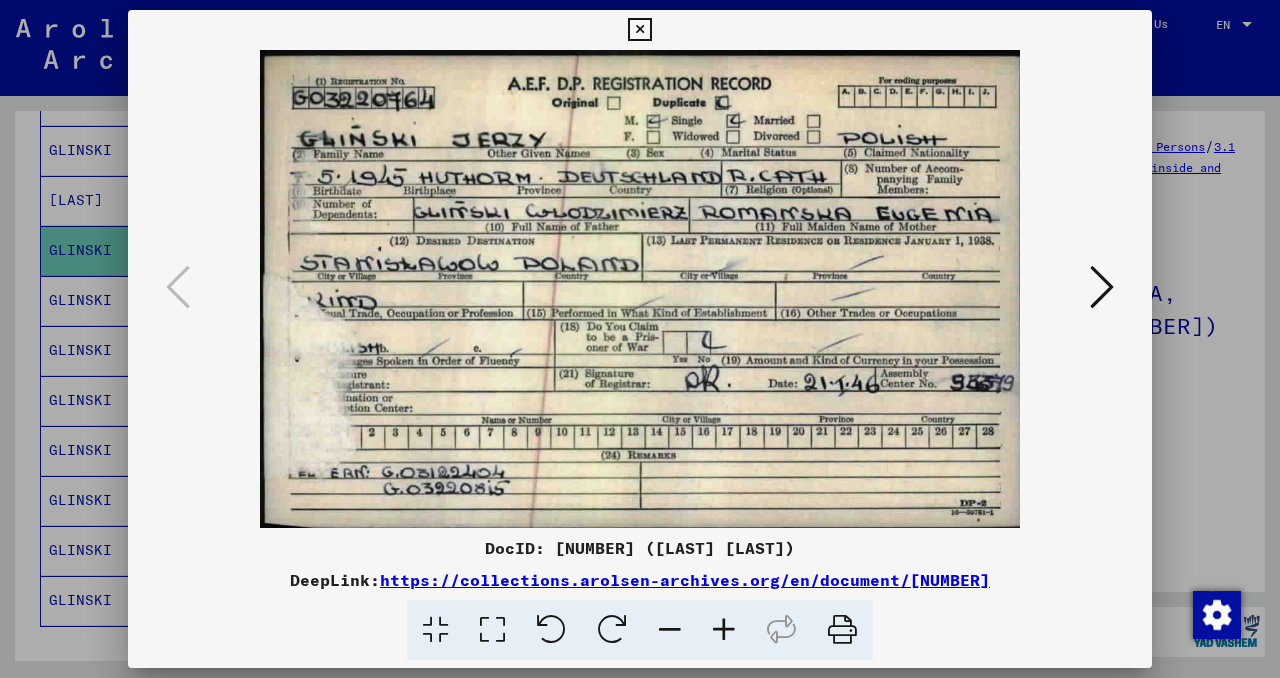 click at bounding box center [639, 30] 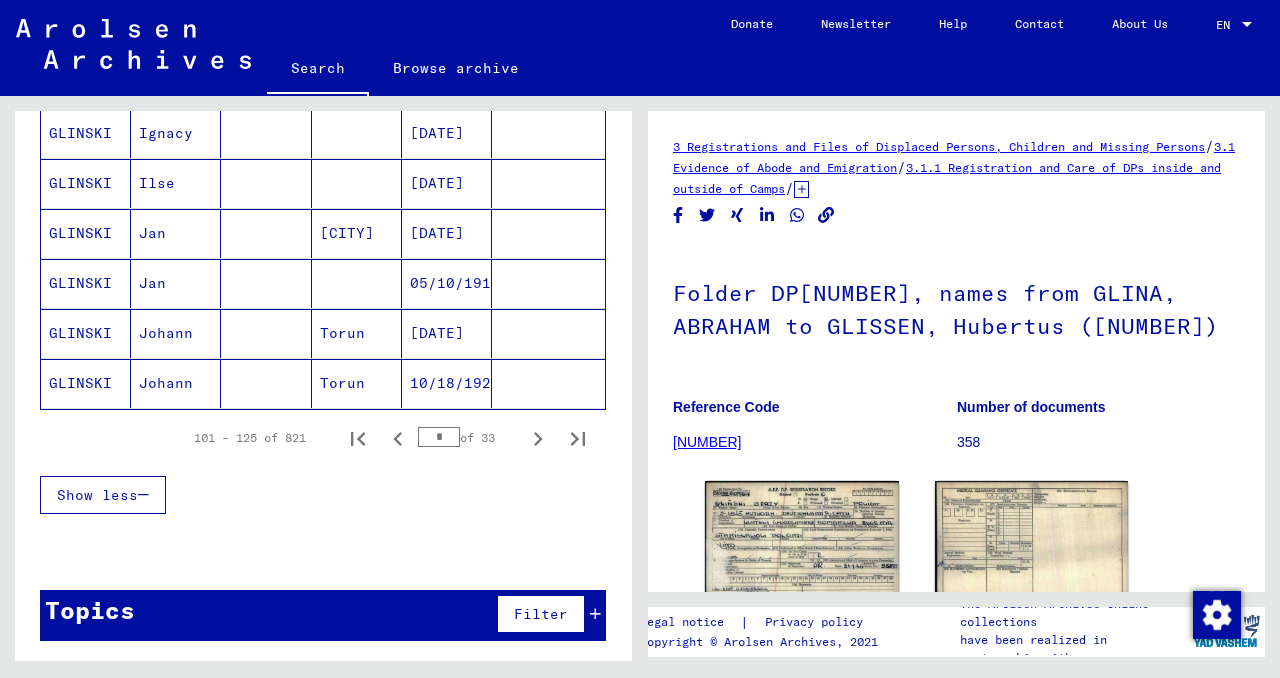 scroll, scrollTop: 1247, scrollLeft: 0, axis: vertical 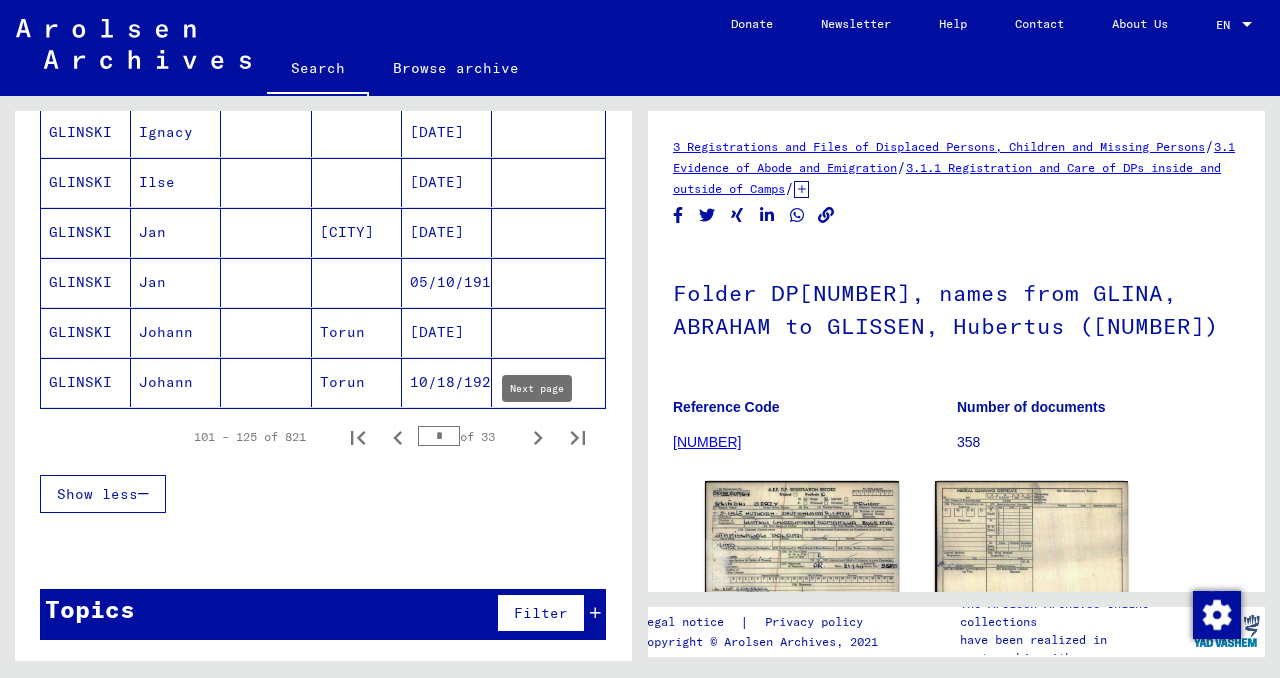 click 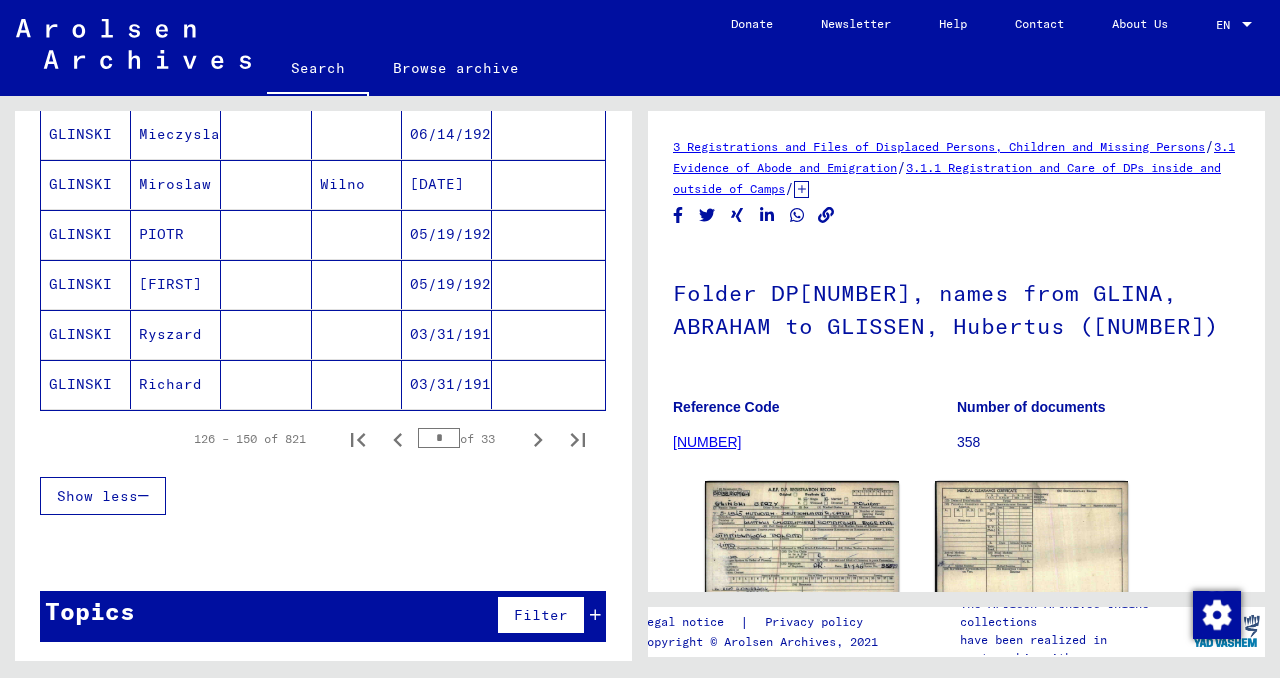 scroll, scrollTop: 1247, scrollLeft: 0, axis: vertical 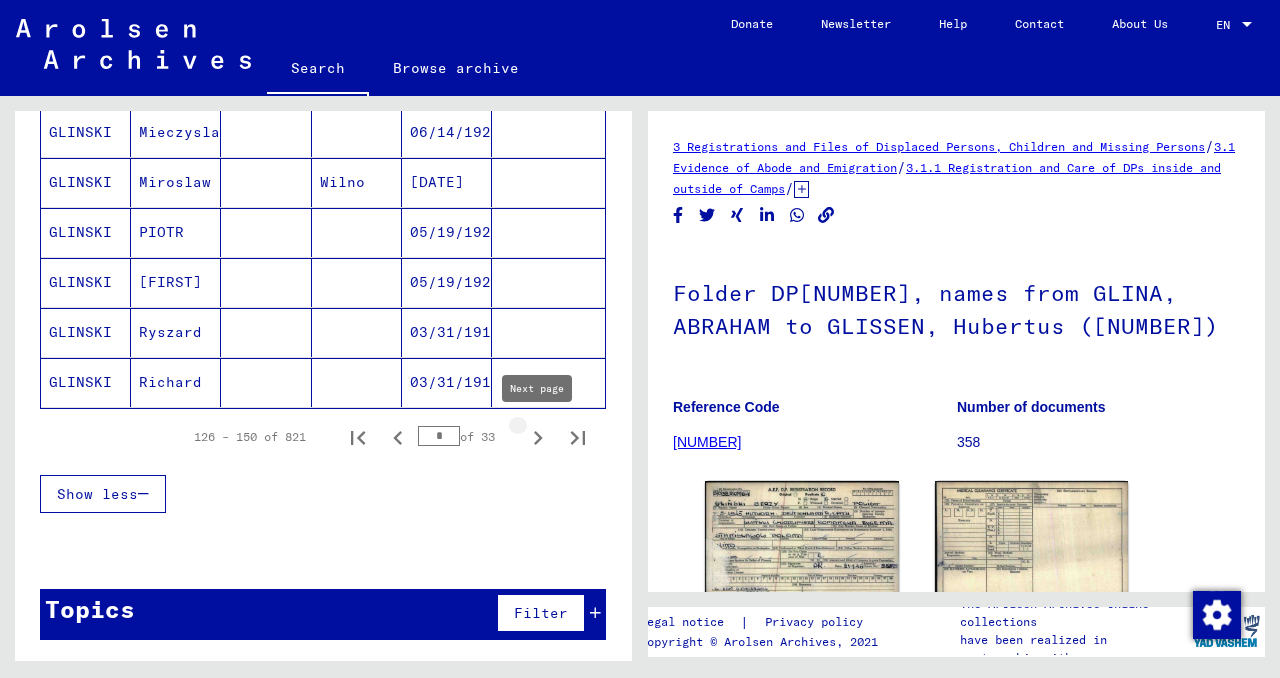 click 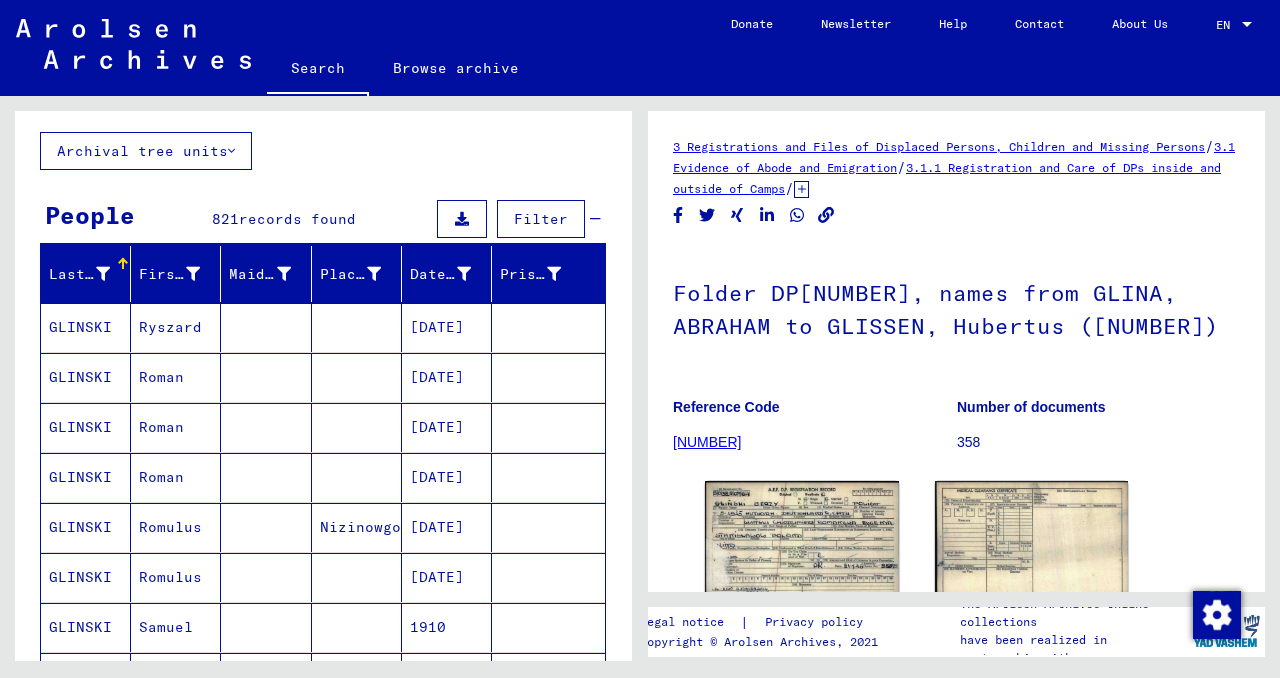 scroll, scrollTop: 0, scrollLeft: 0, axis: both 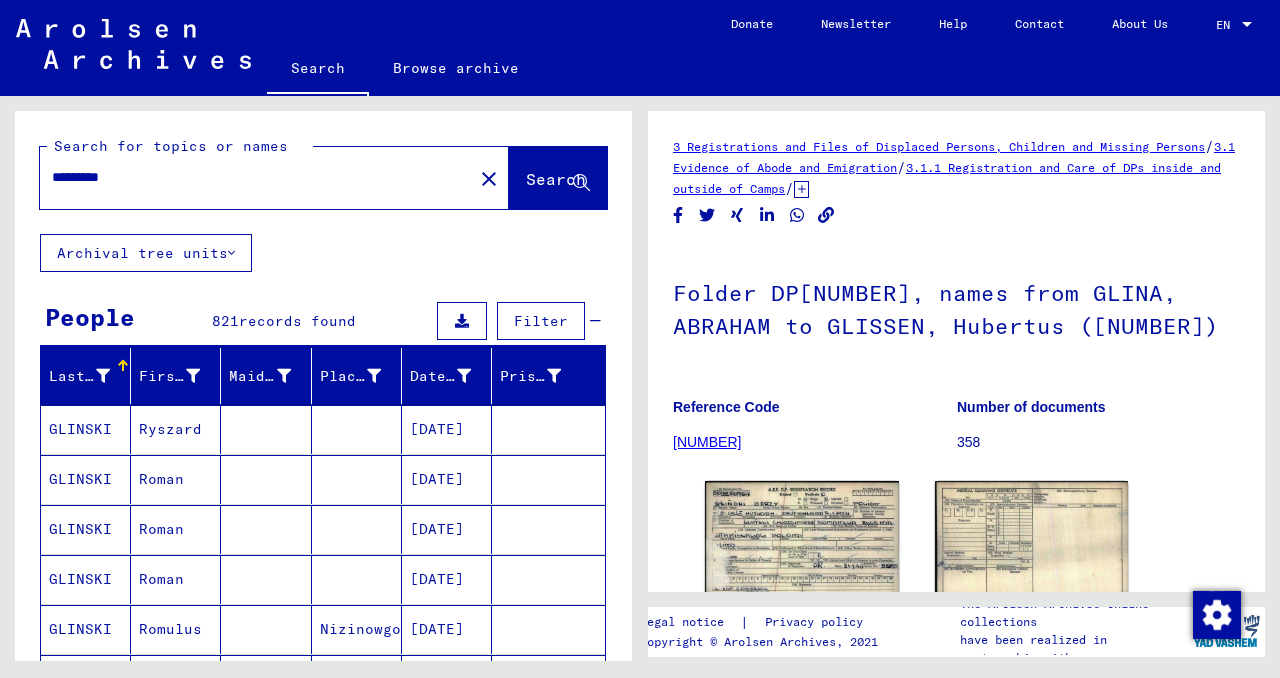 click on "*********" at bounding box center [256, 177] 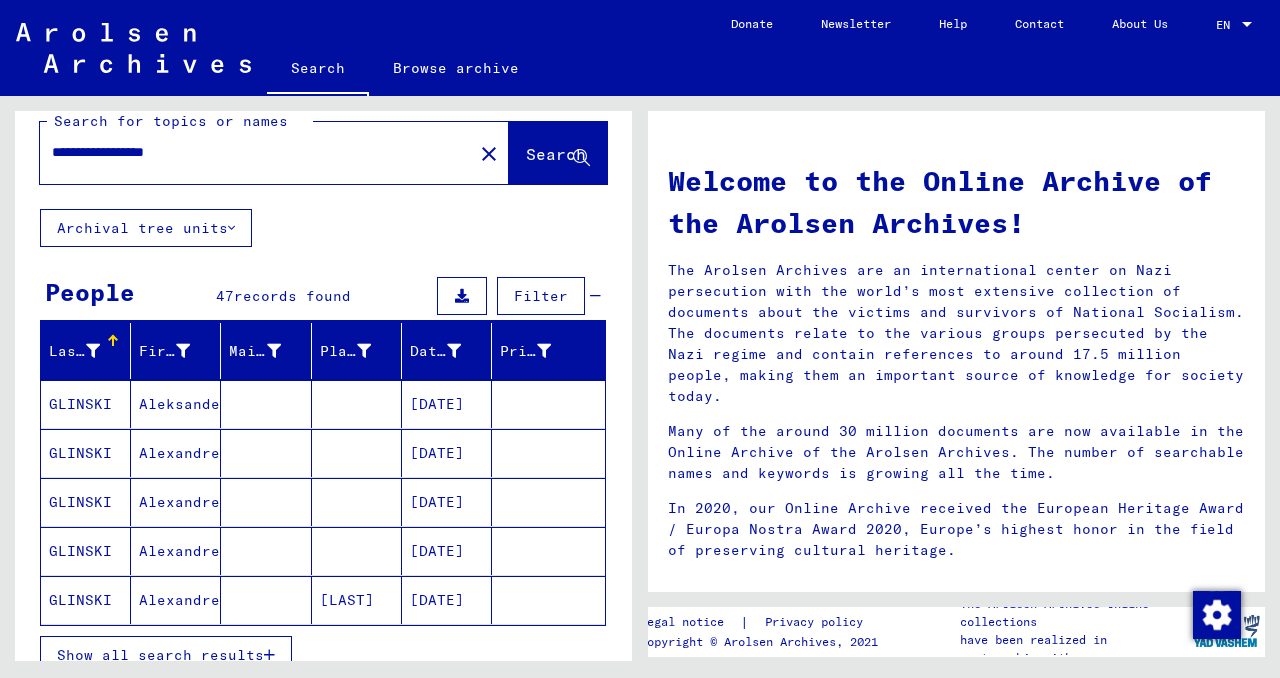 scroll, scrollTop: 30, scrollLeft: 0, axis: vertical 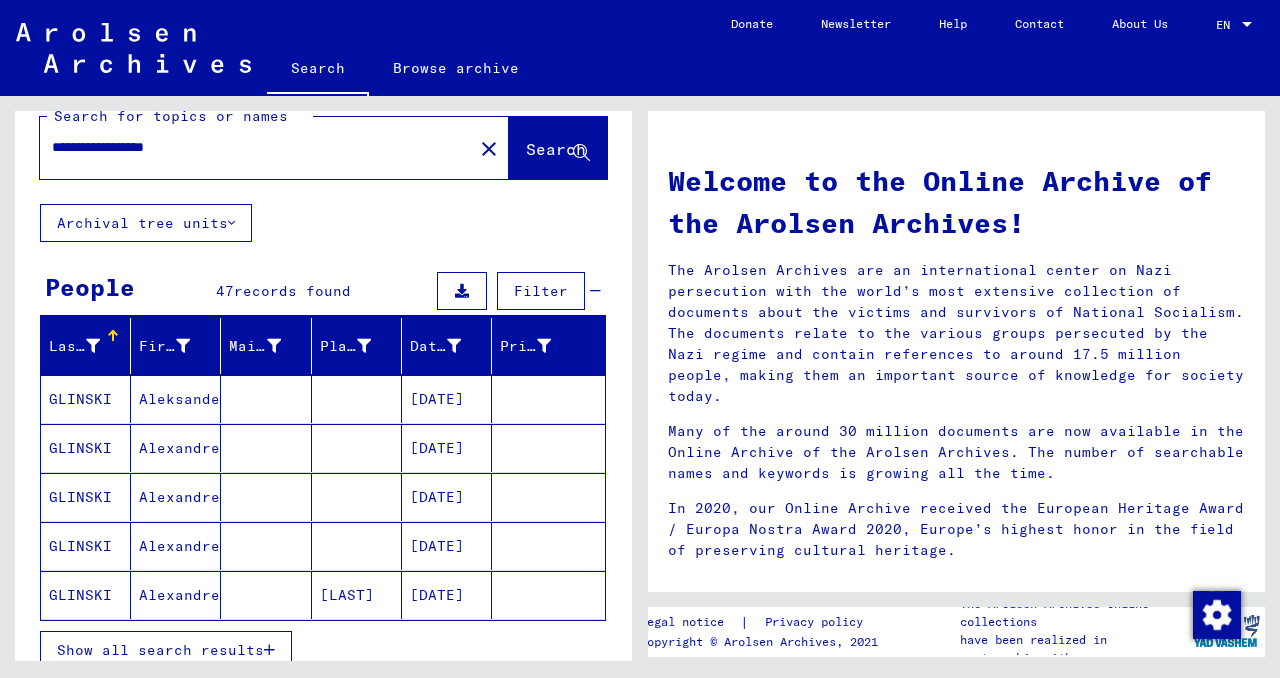 click on "Aleksander" at bounding box center (176, 448) 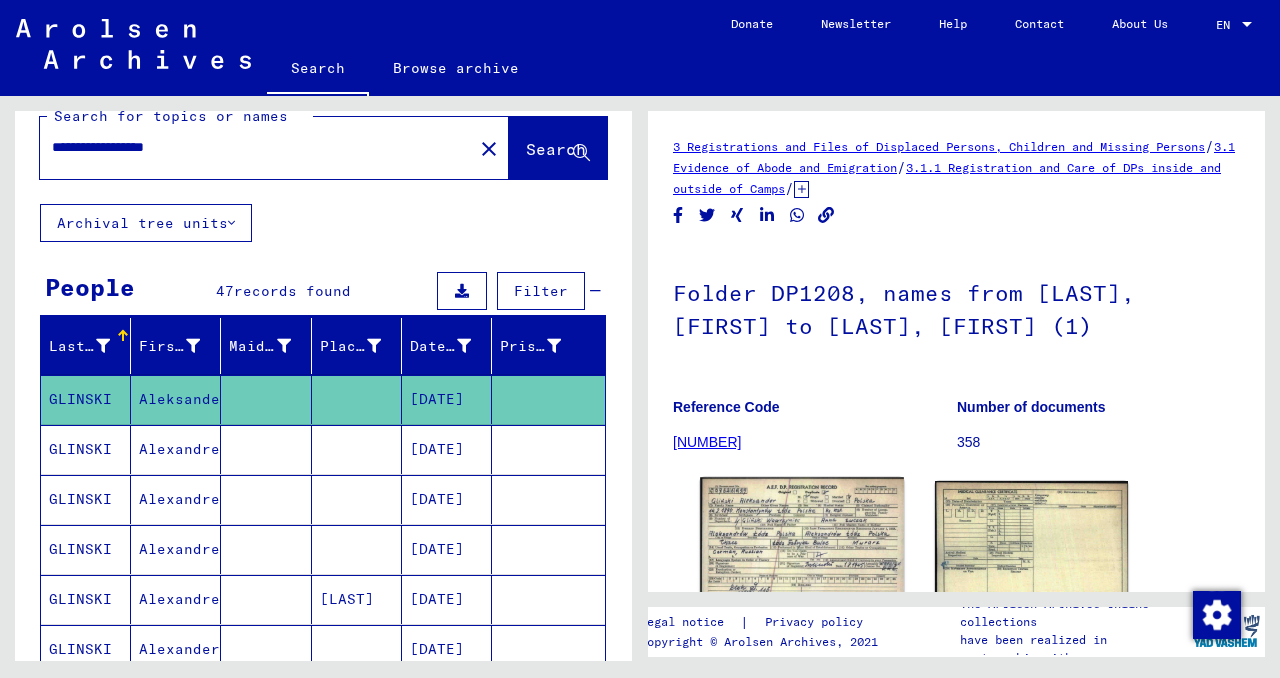 scroll, scrollTop: 0, scrollLeft: 0, axis: both 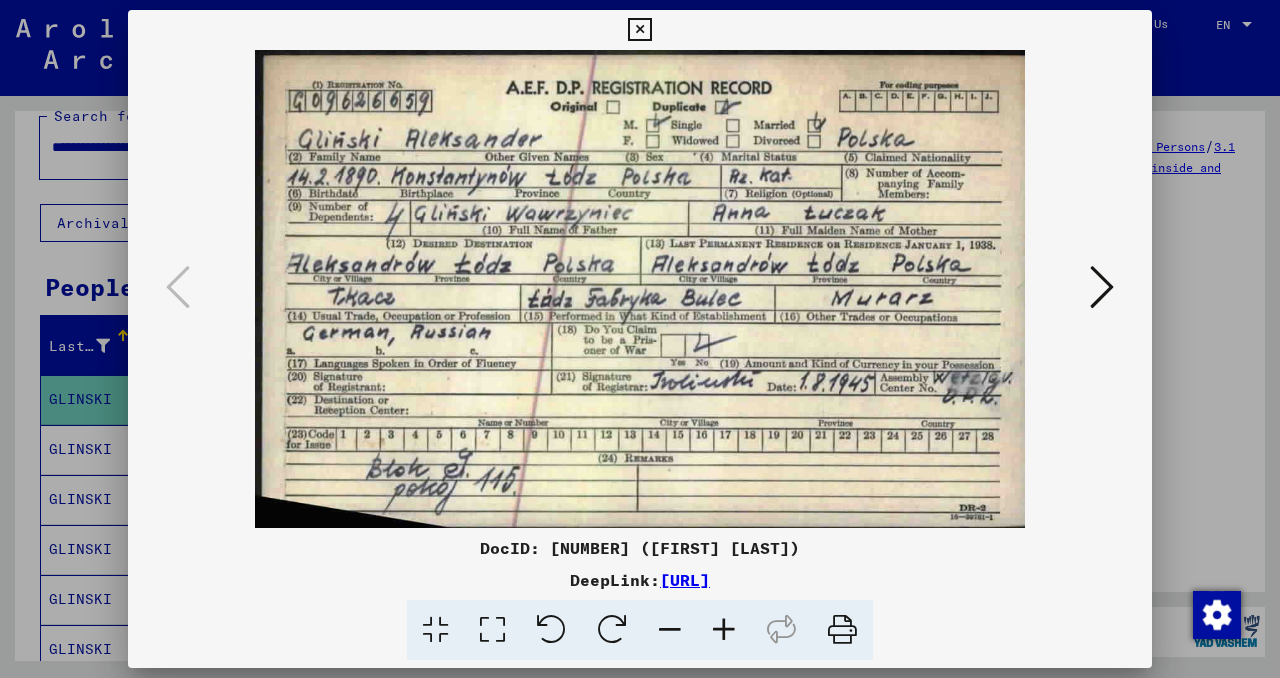 click at bounding box center (639, 30) 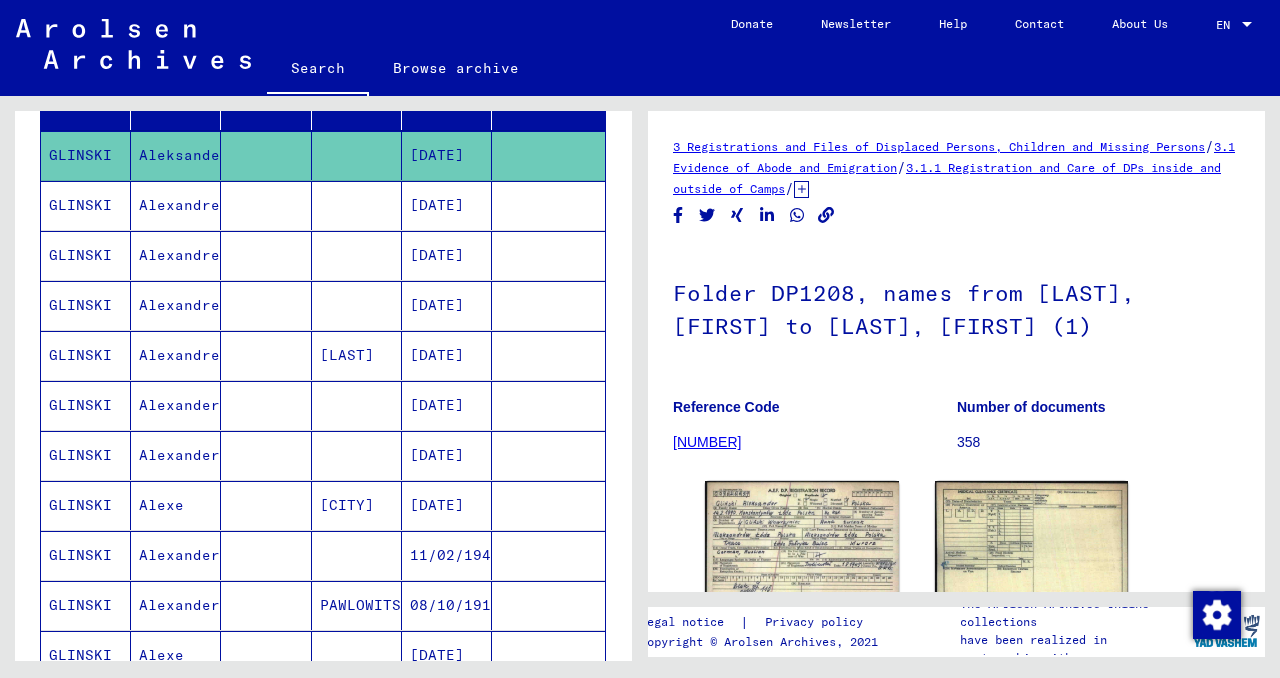 scroll, scrollTop: 279, scrollLeft: 0, axis: vertical 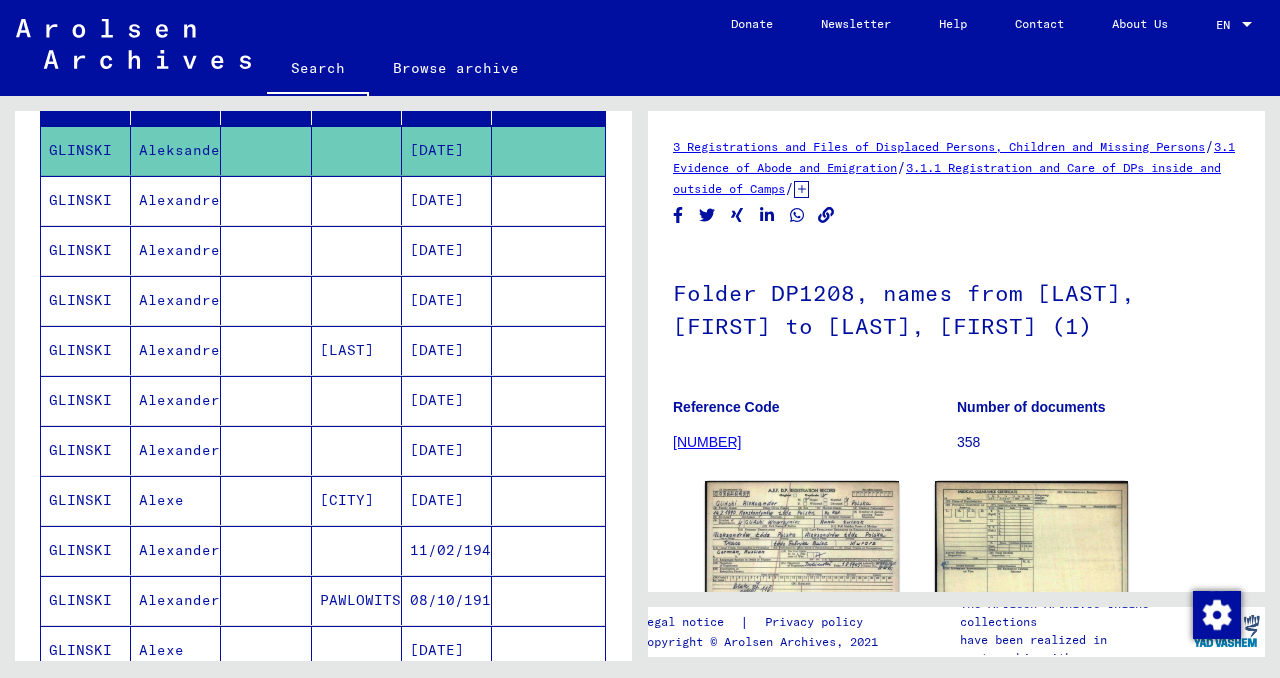click on "Alexander" at bounding box center (176, 450) 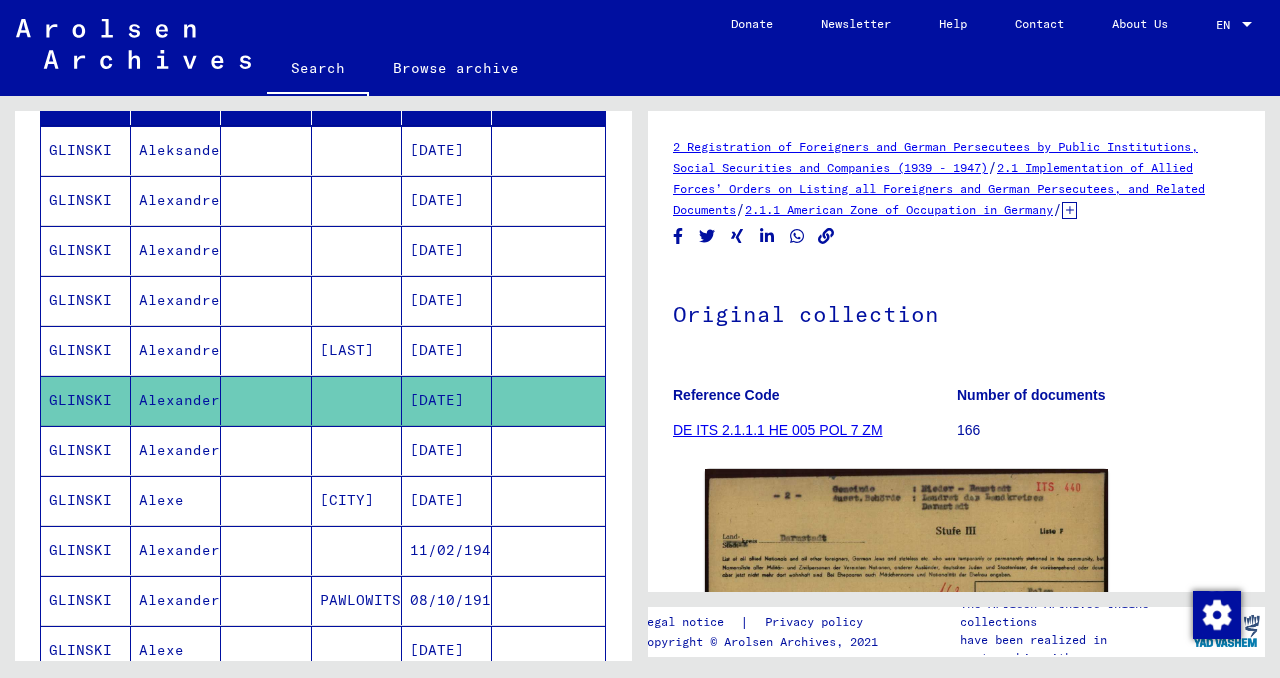 scroll, scrollTop: 0, scrollLeft: 0, axis: both 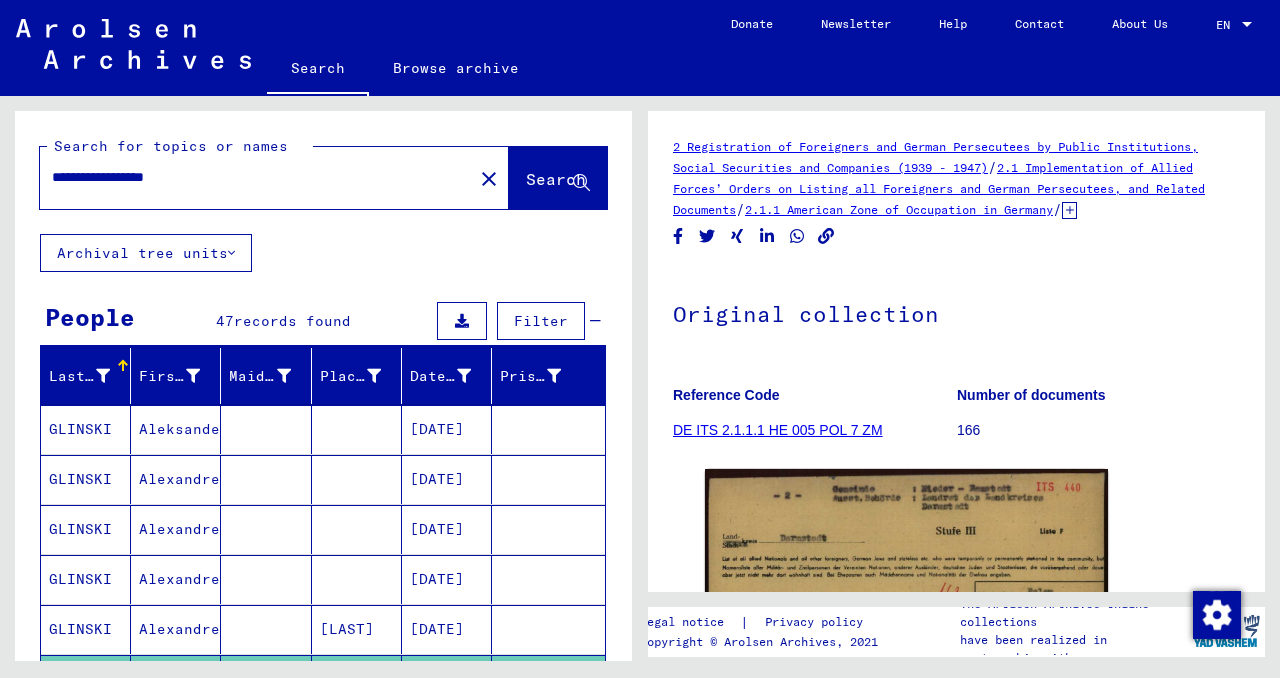 click on "**********" at bounding box center [256, 177] 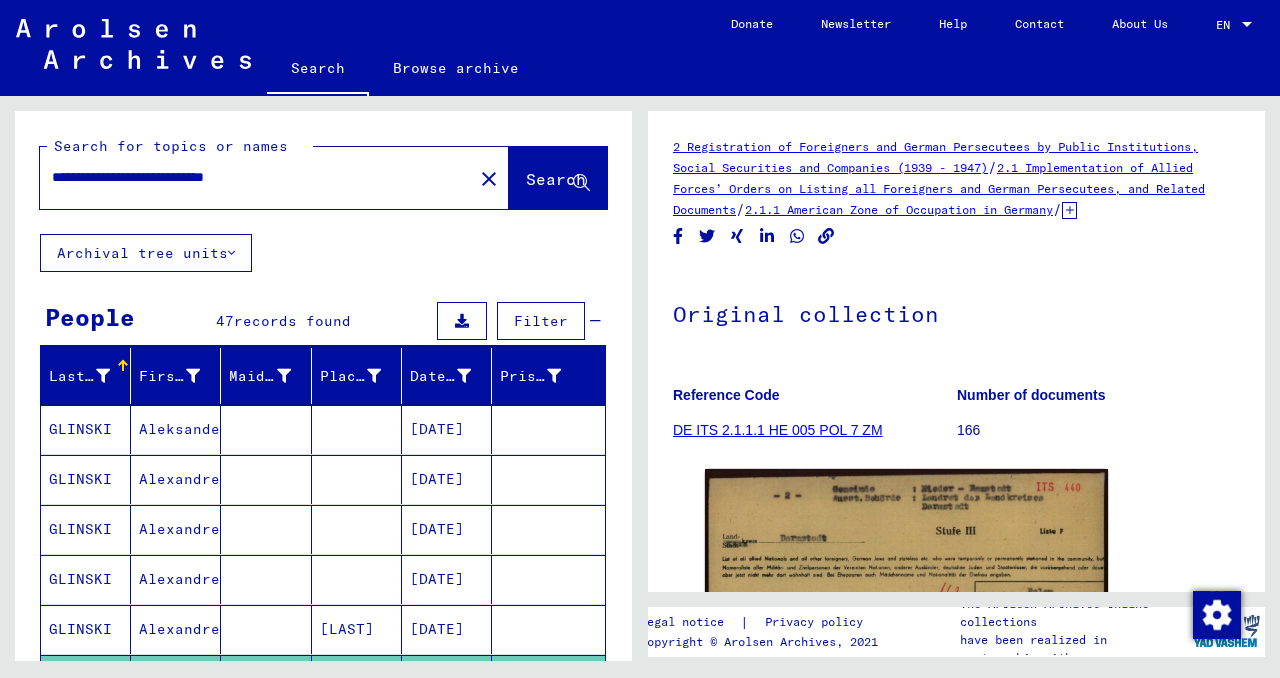 click on "Search" 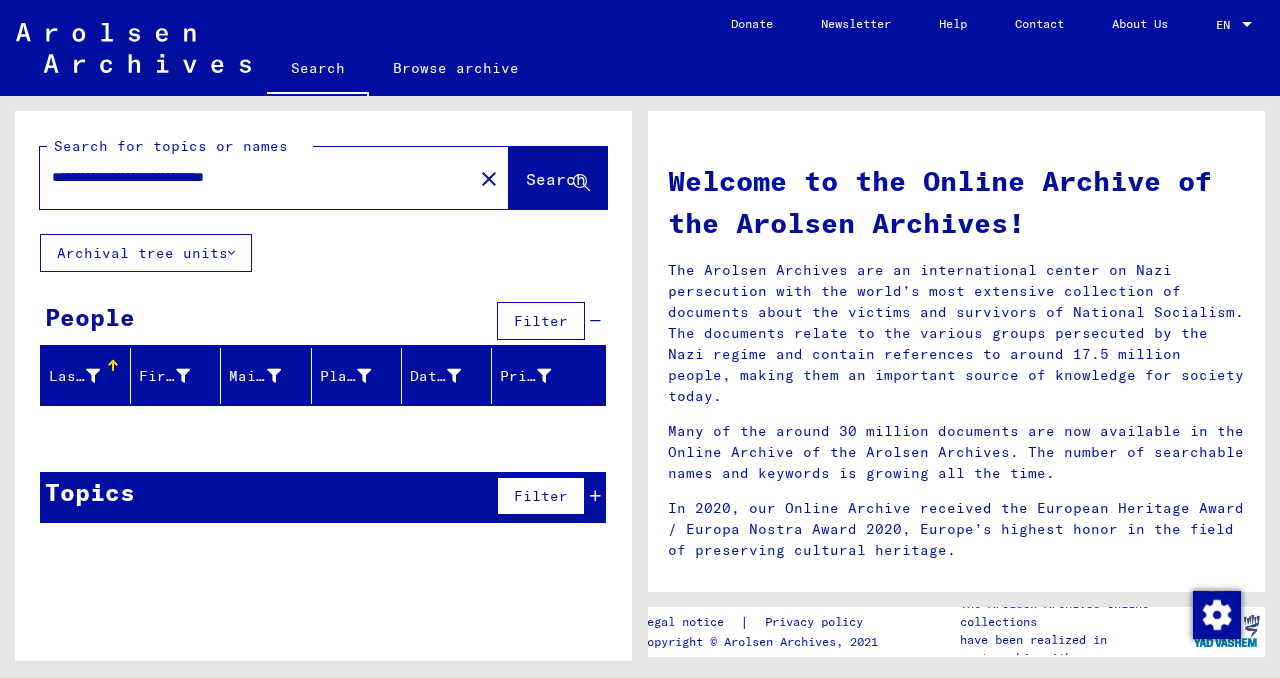 click on "**********" at bounding box center [250, 177] 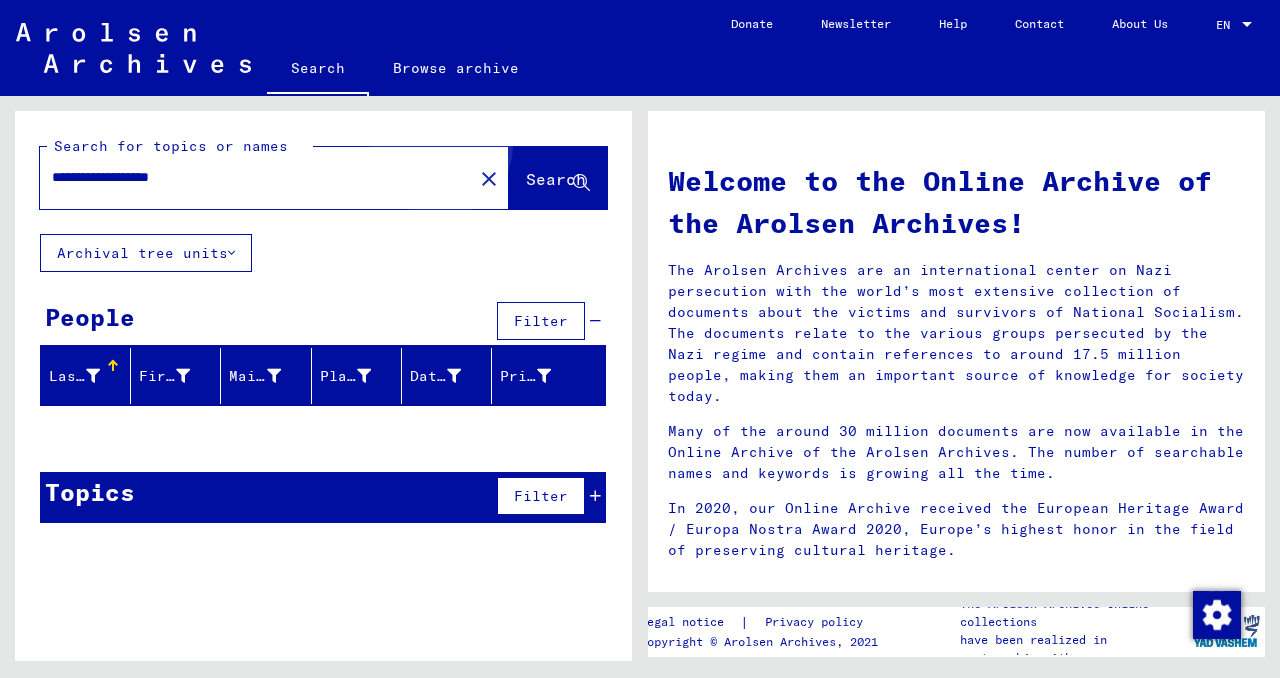 click on "Search" 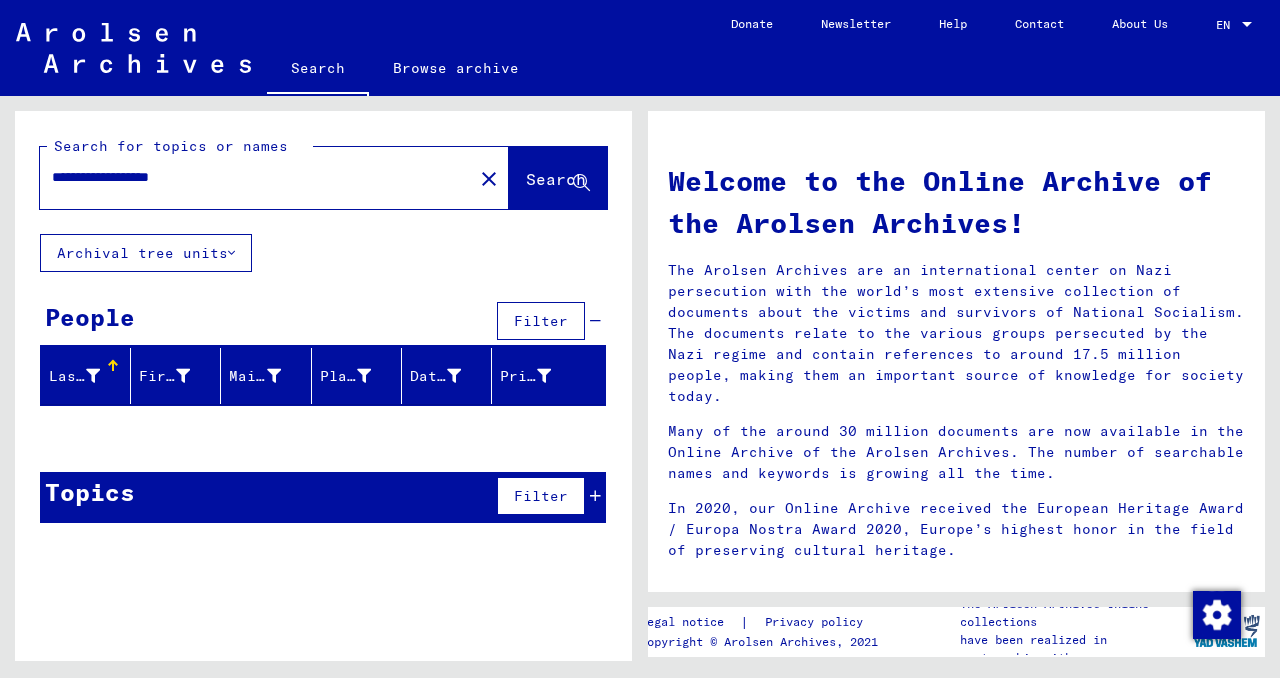 click on "**********" at bounding box center [250, 177] 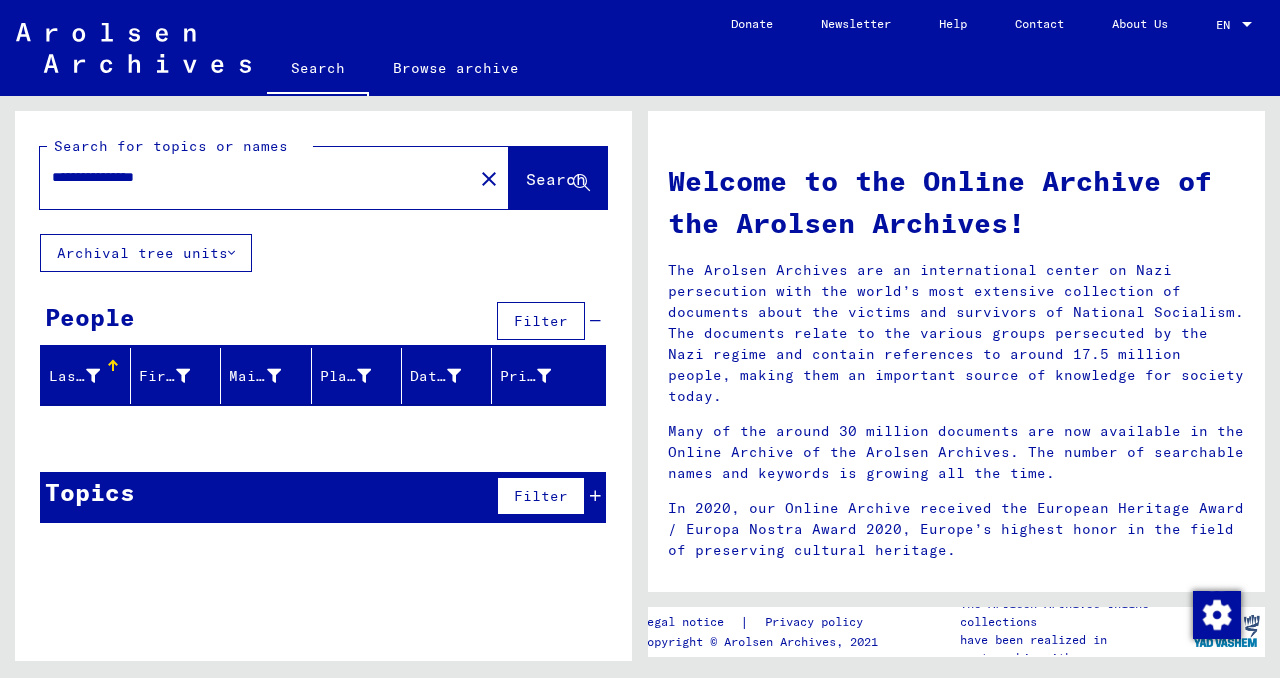 type on "**********" 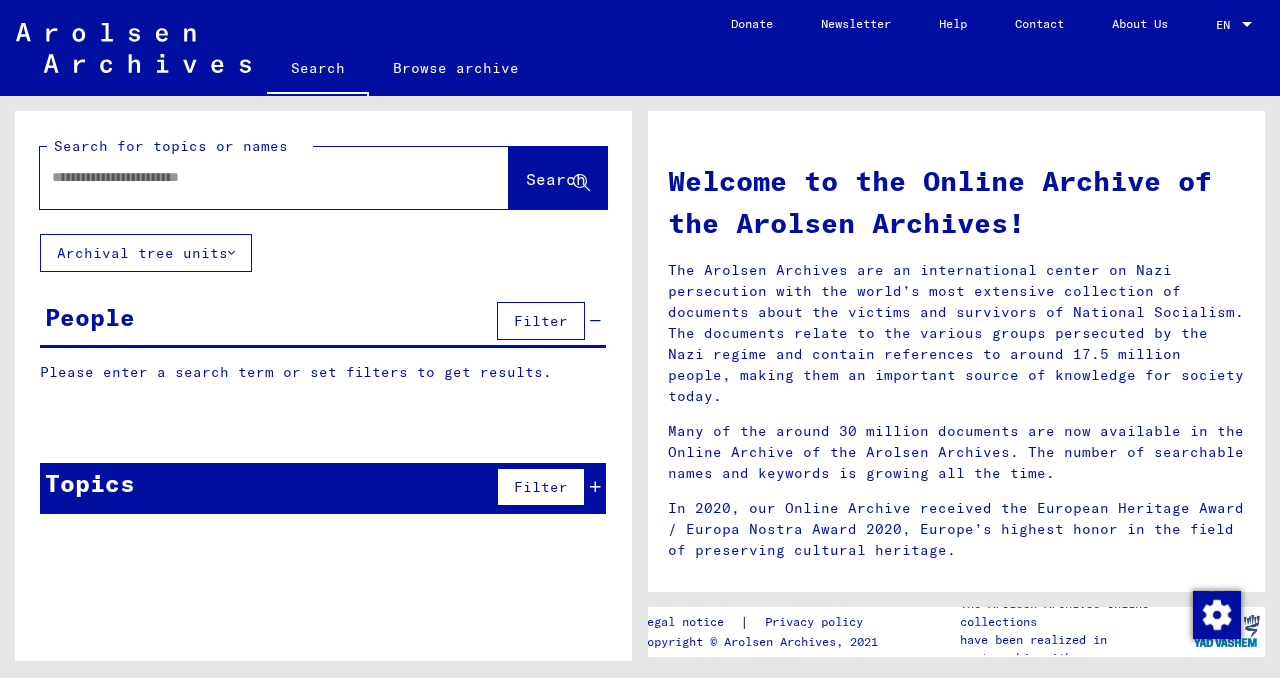 click at bounding box center [250, 177] 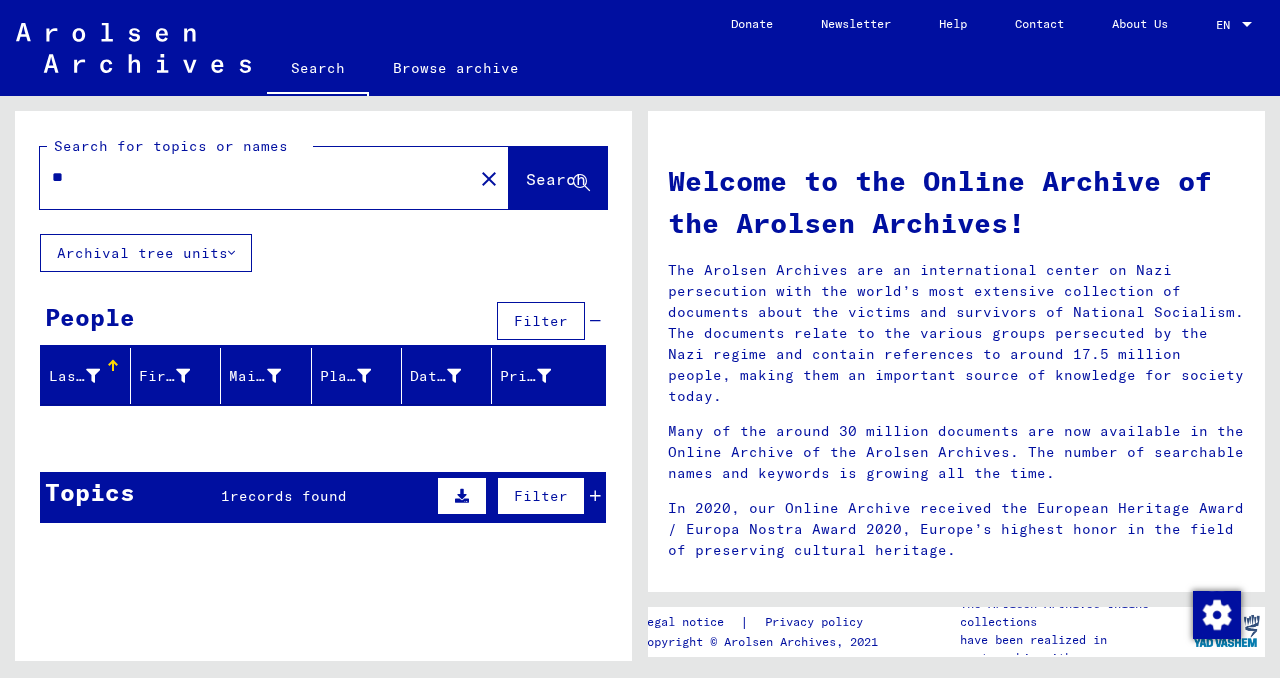 type on "*" 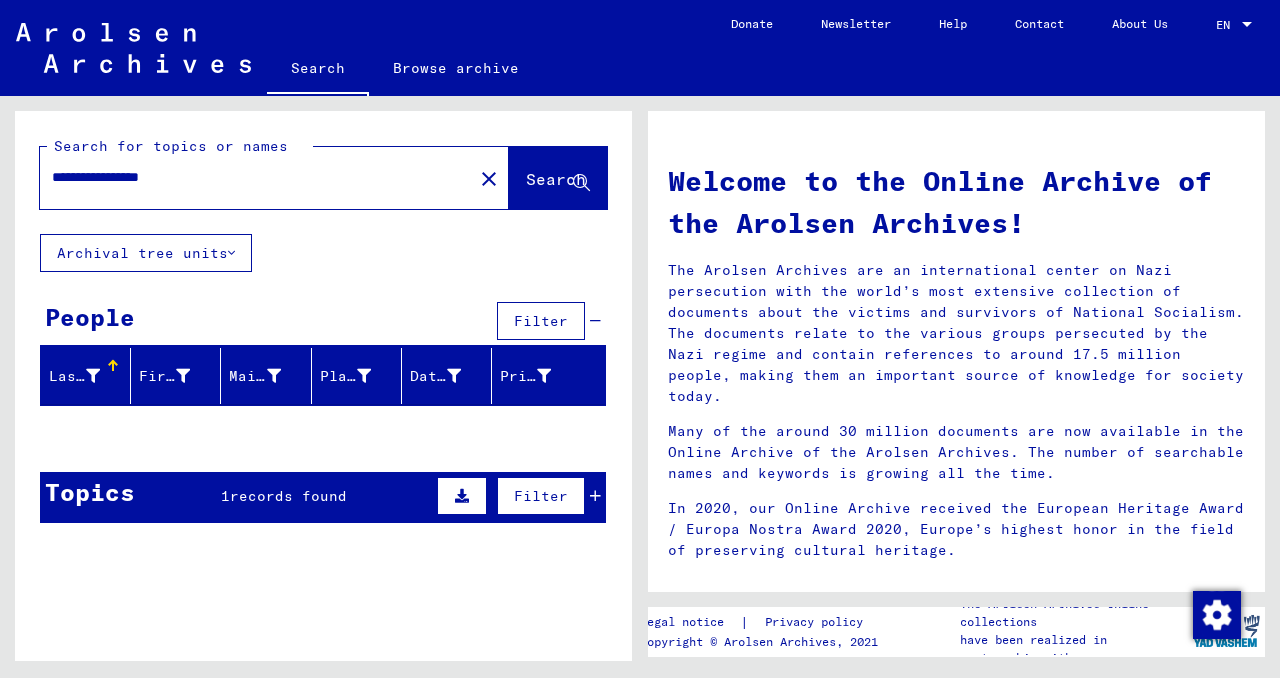 type on "**********" 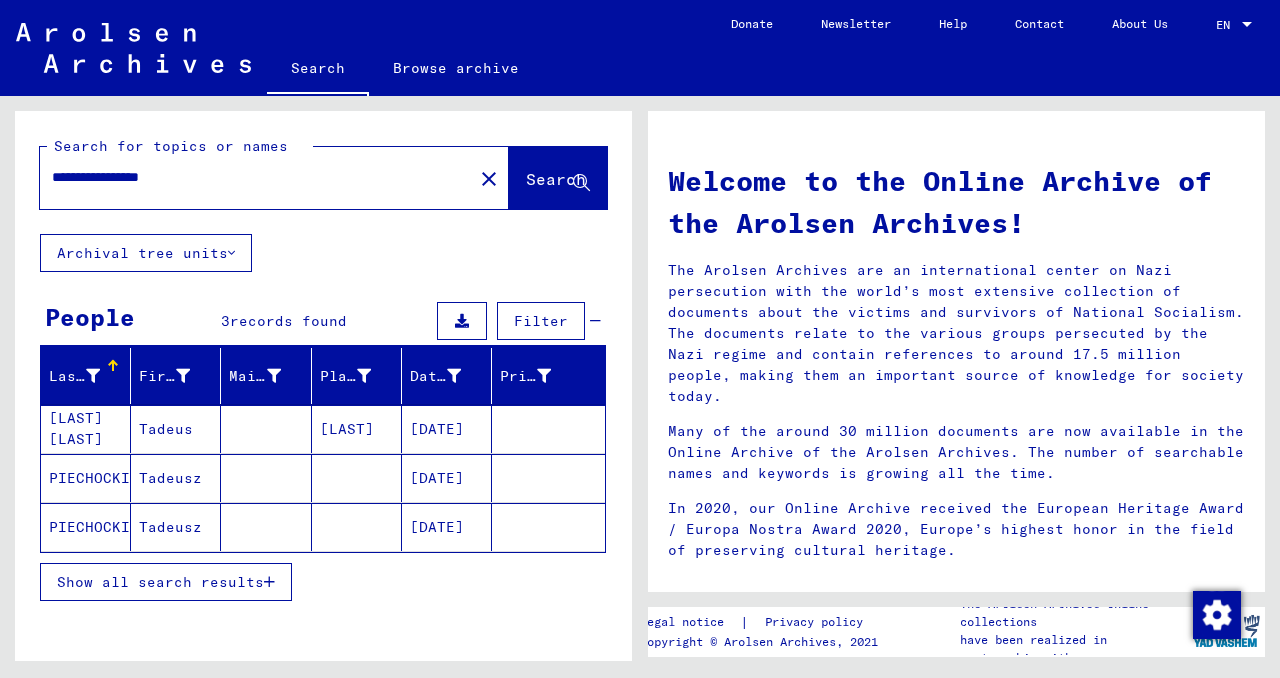 click on "PIECHOCKI" at bounding box center (86, 527) 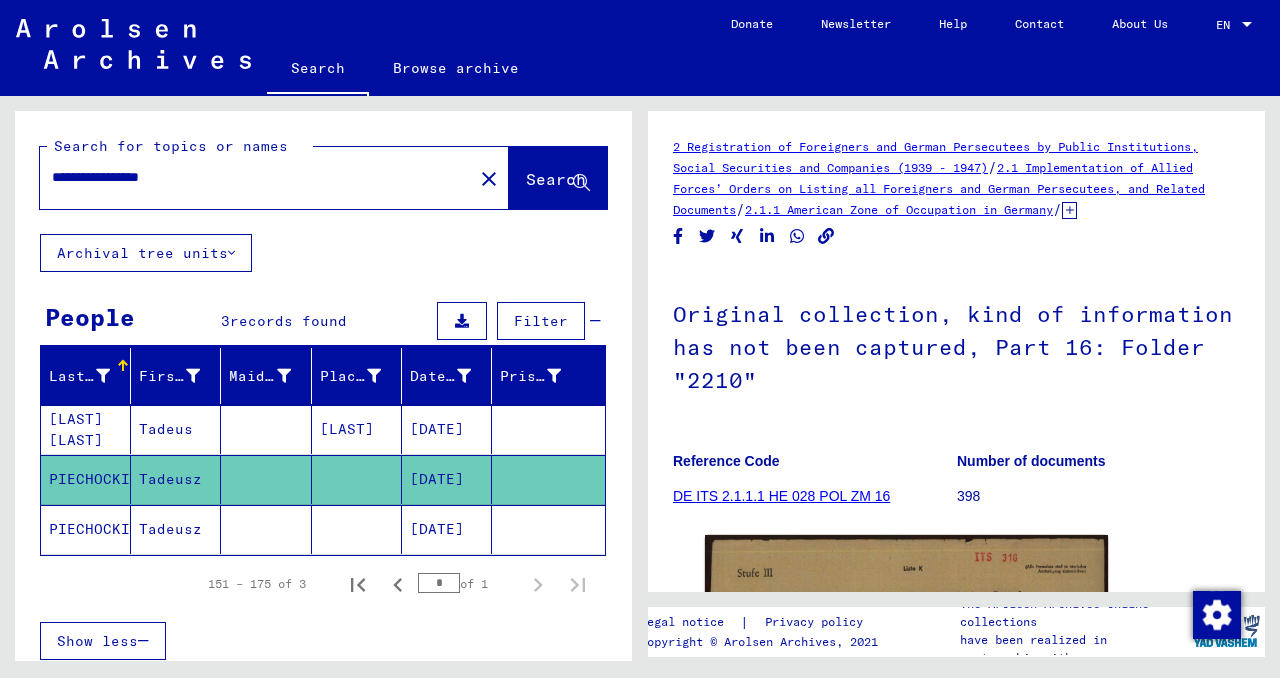 scroll, scrollTop: 72, scrollLeft: 0, axis: vertical 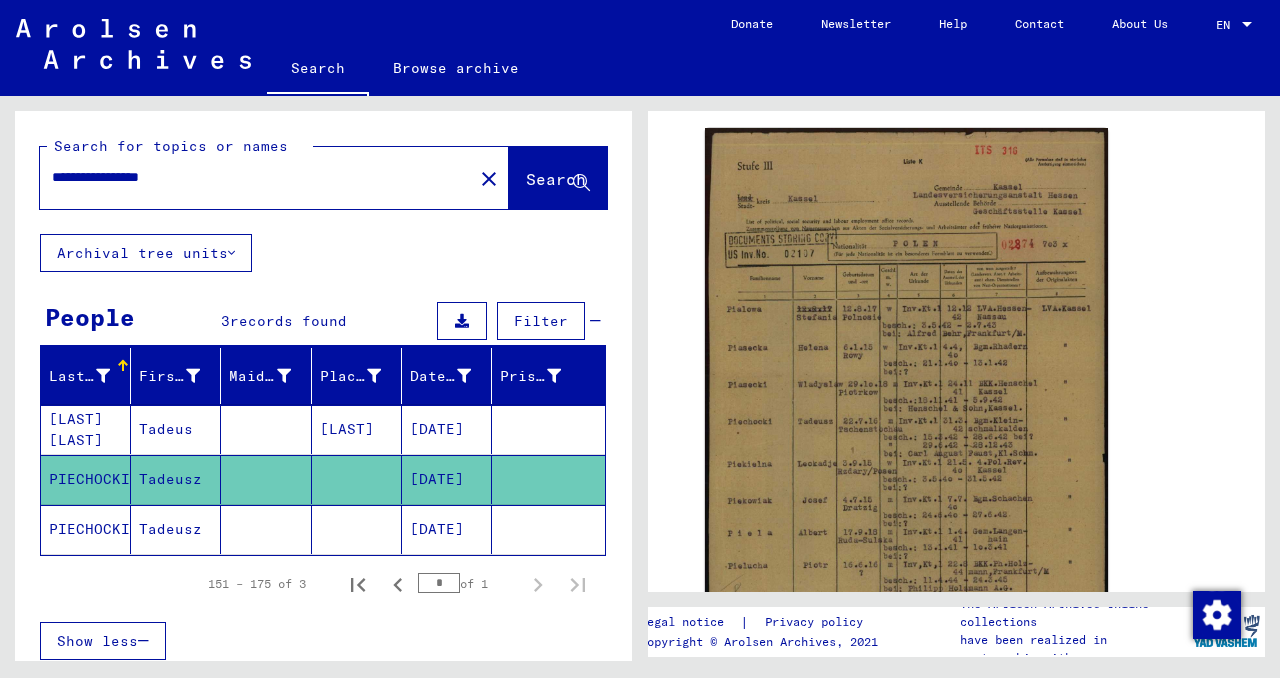 click on "Tadeus" at bounding box center (176, 479) 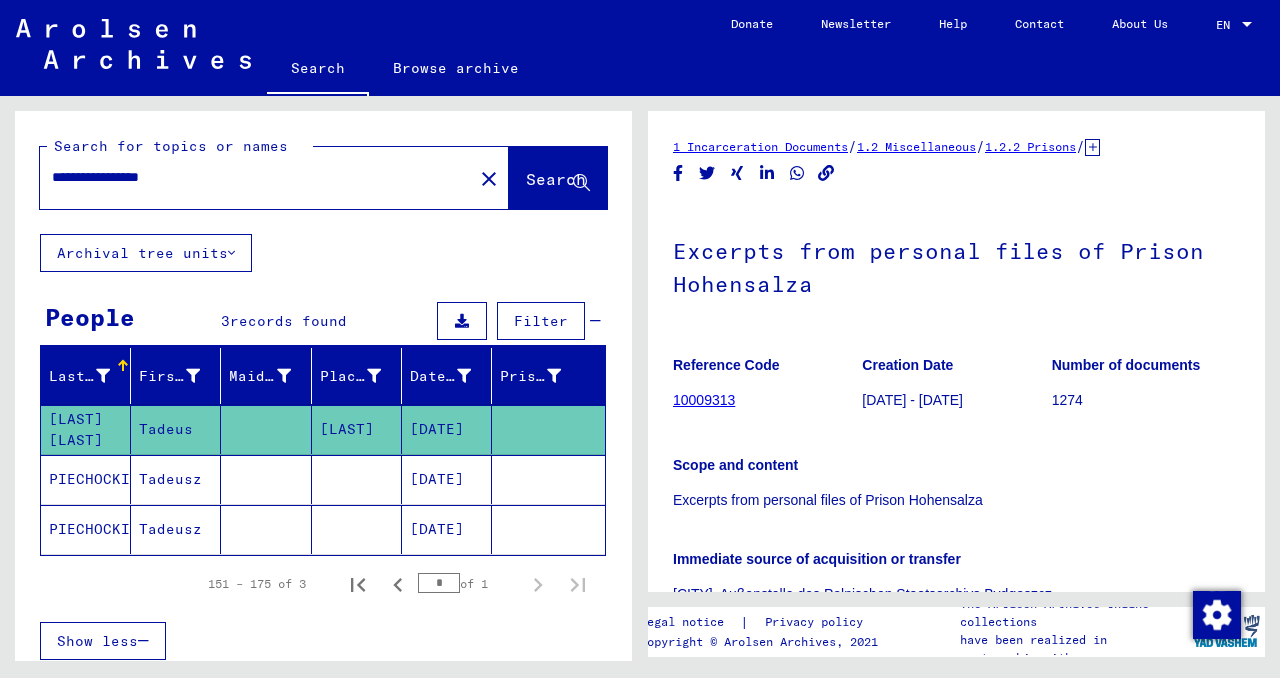 scroll, scrollTop: 0, scrollLeft: 0, axis: both 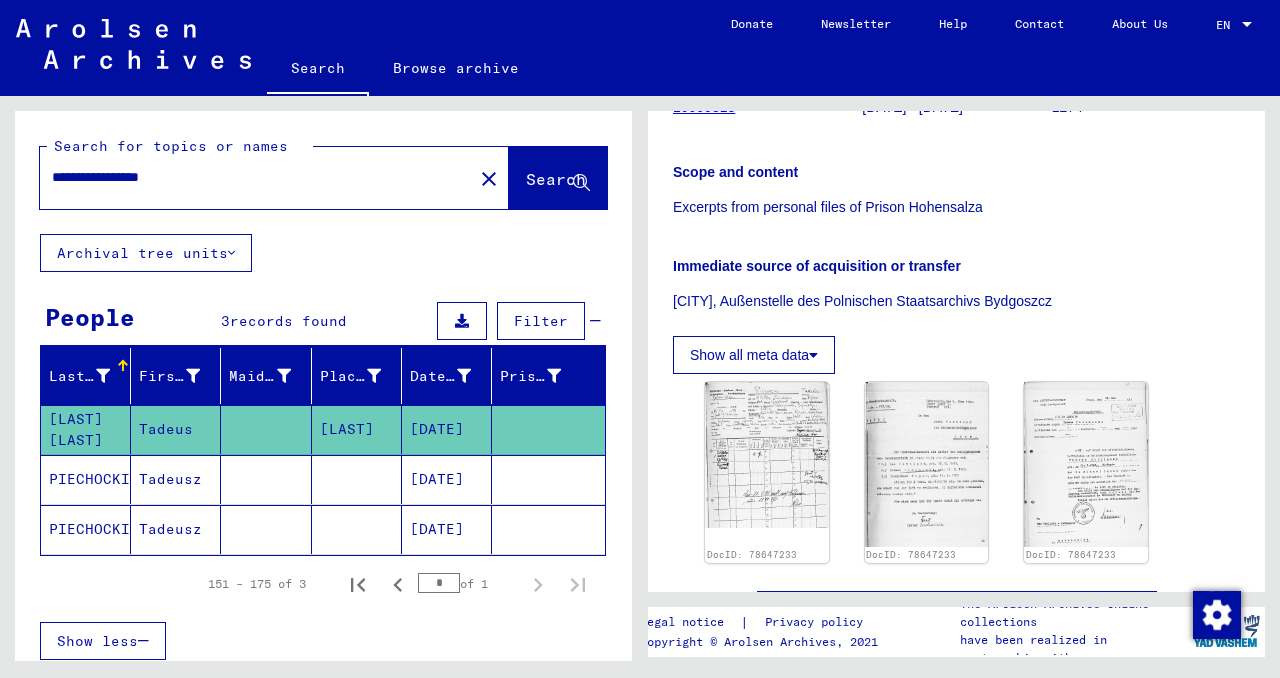 click on "Tadeusz" at bounding box center [176, 529] 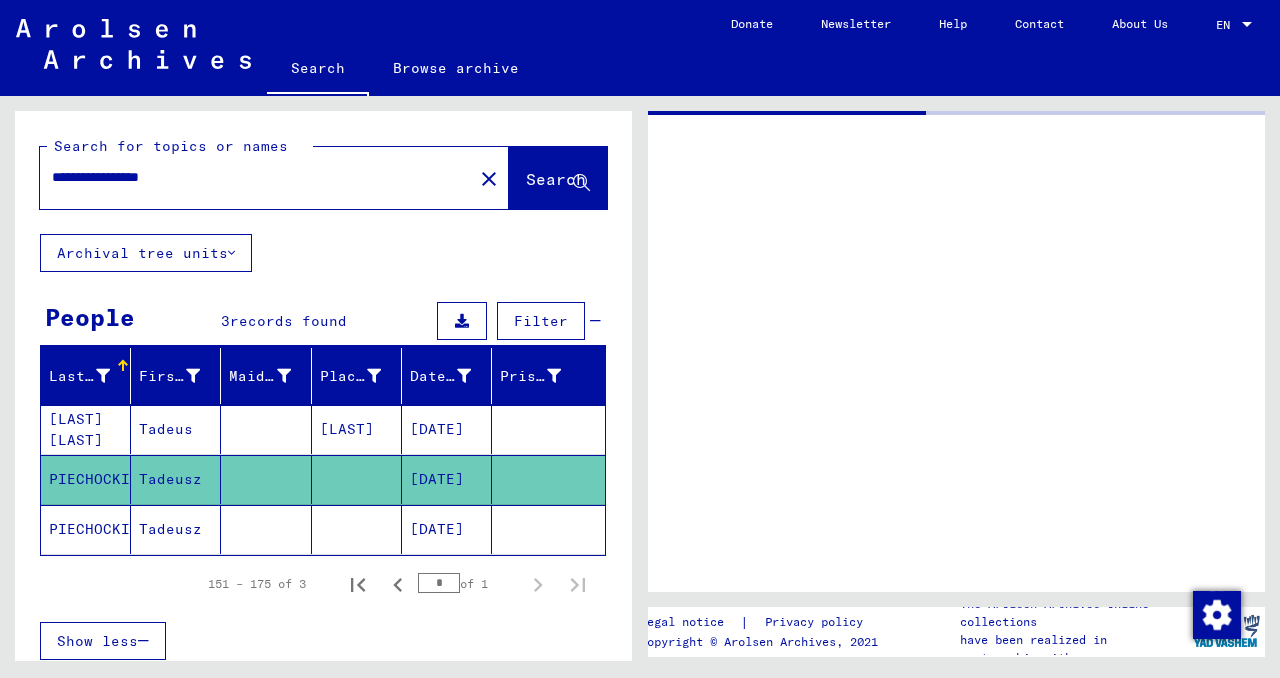 scroll, scrollTop: 0, scrollLeft: 0, axis: both 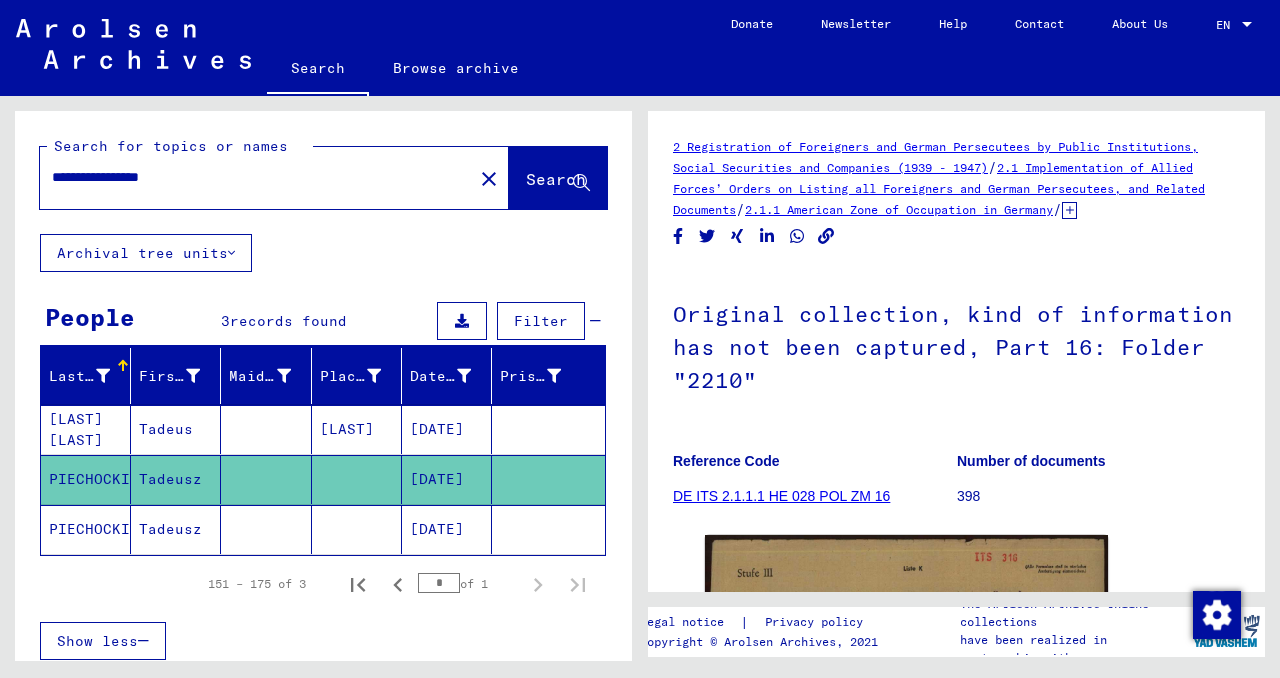 click on "Tadeusz" 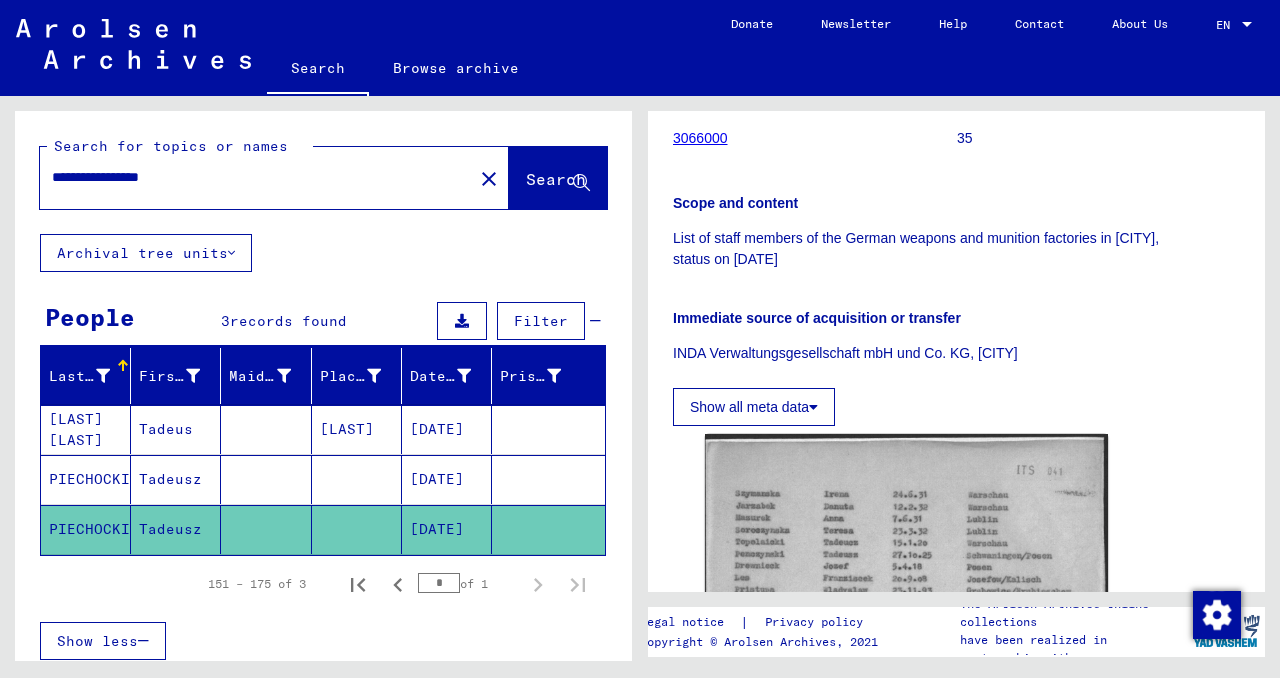 scroll, scrollTop: 0, scrollLeft: 0, axis: both 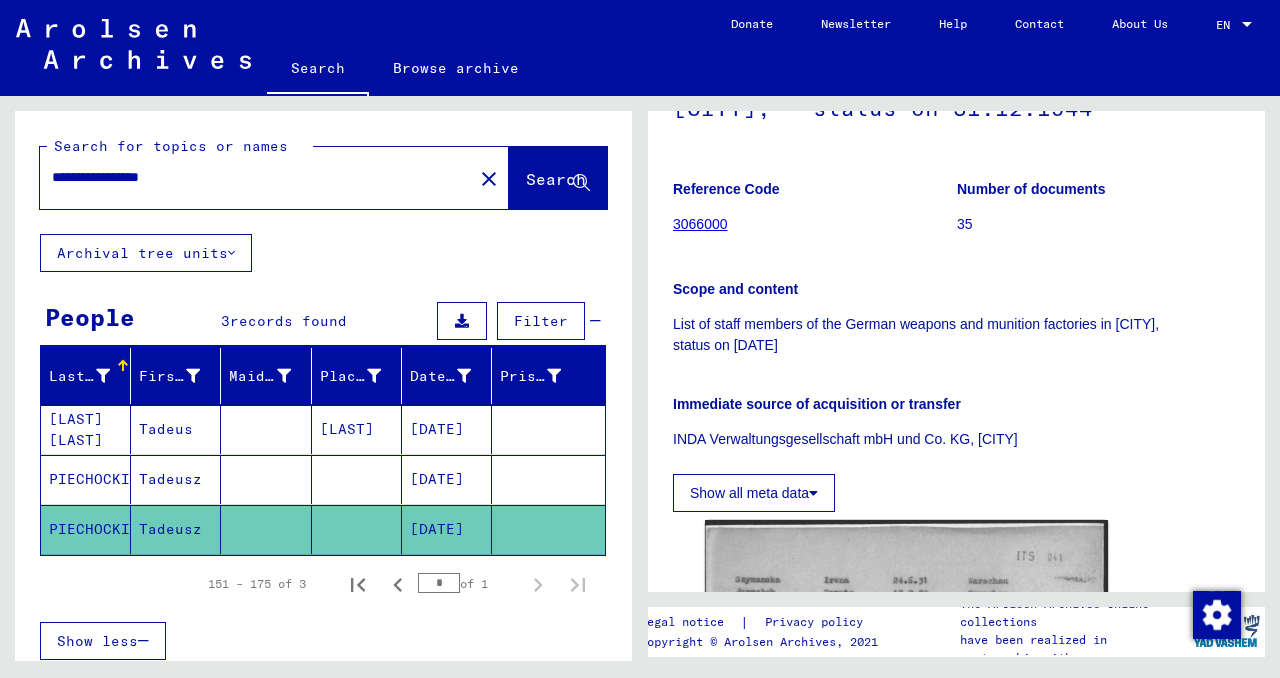click on "close" 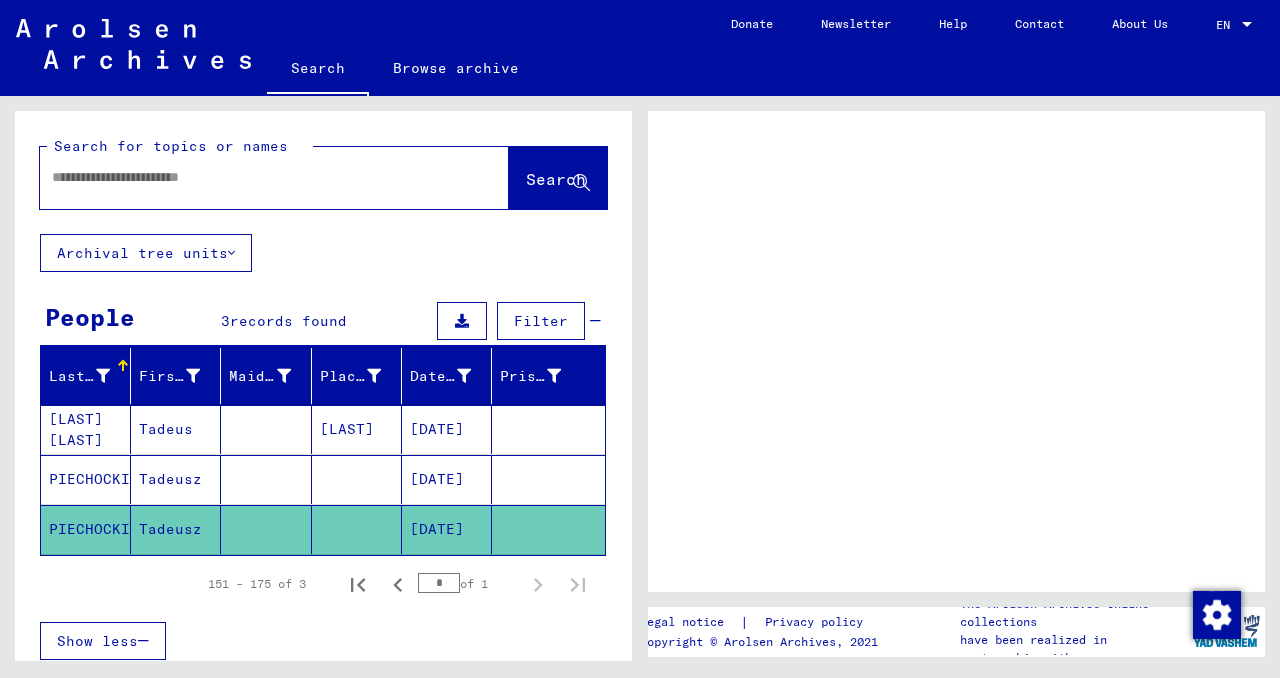 scroll, scrollTop: 0, scrollLeft: 0, axis: both 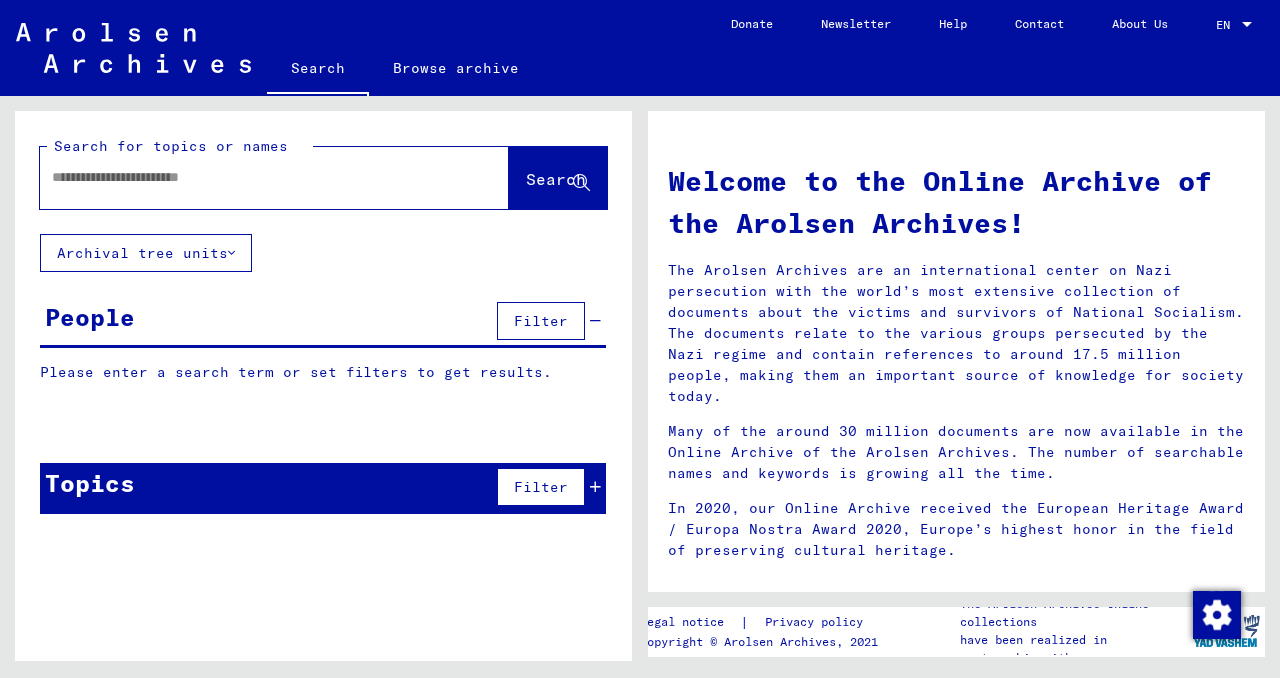 click 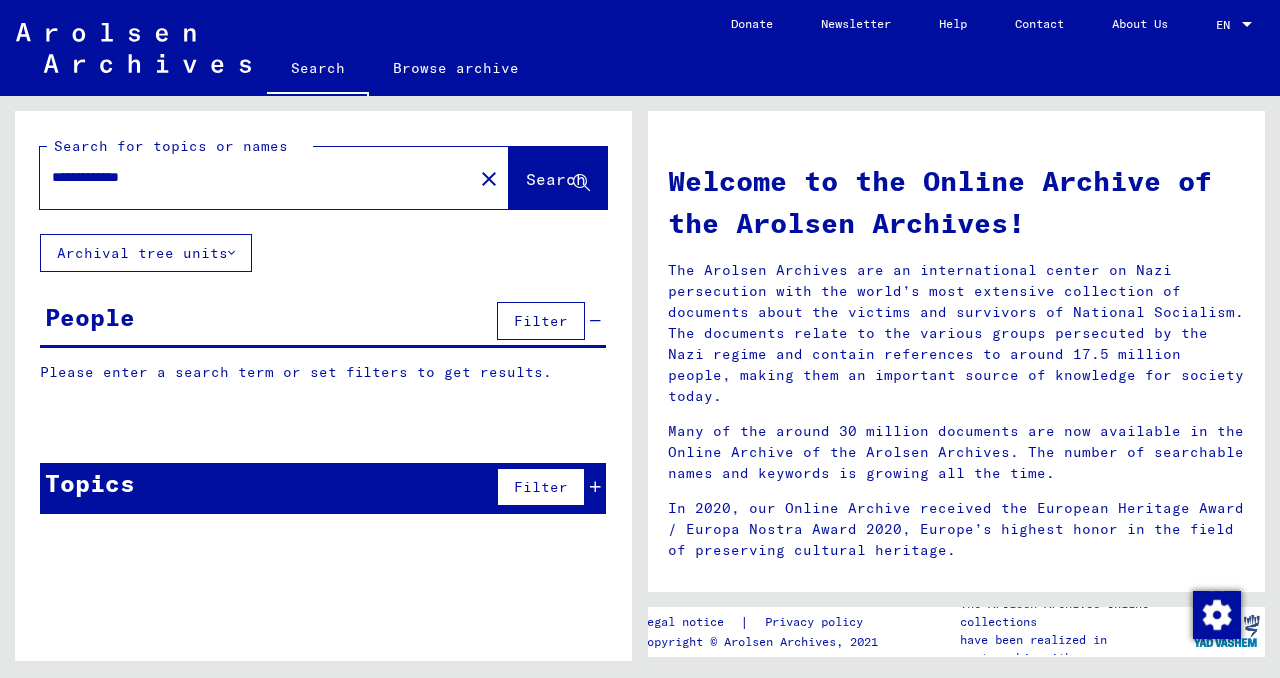 click on "Search" 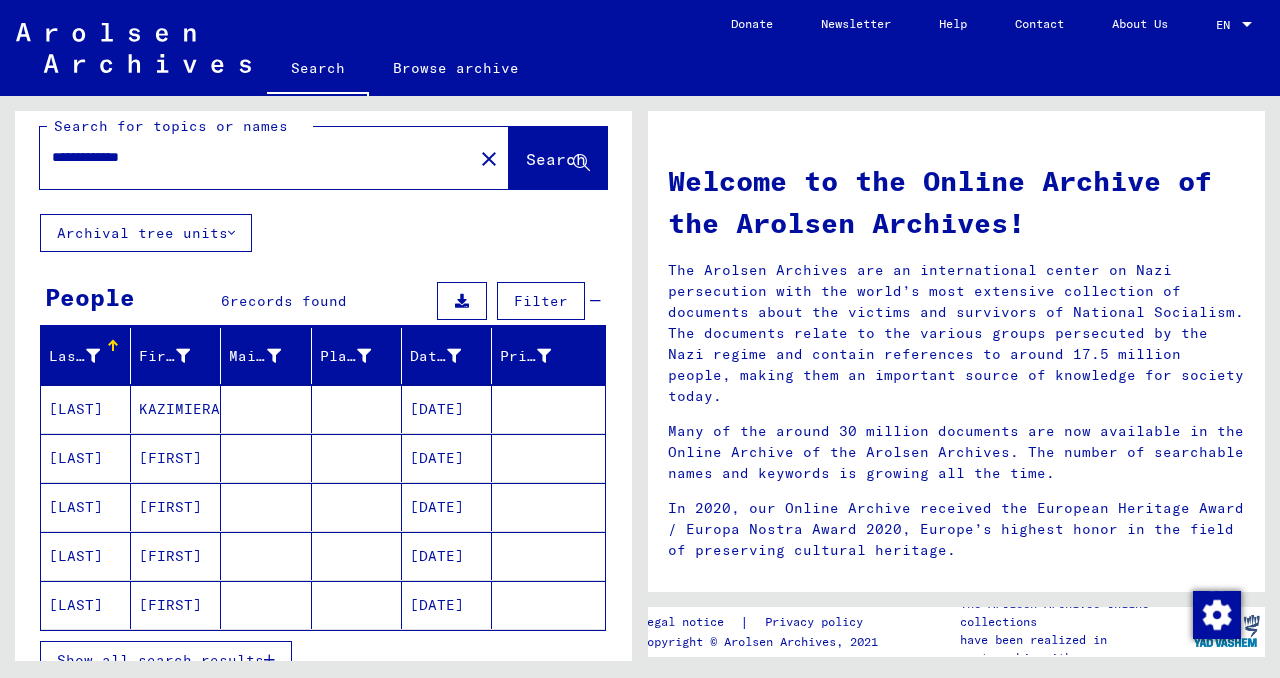 scroll, scrollTop: 0, scrollLeft: 0, axis: both 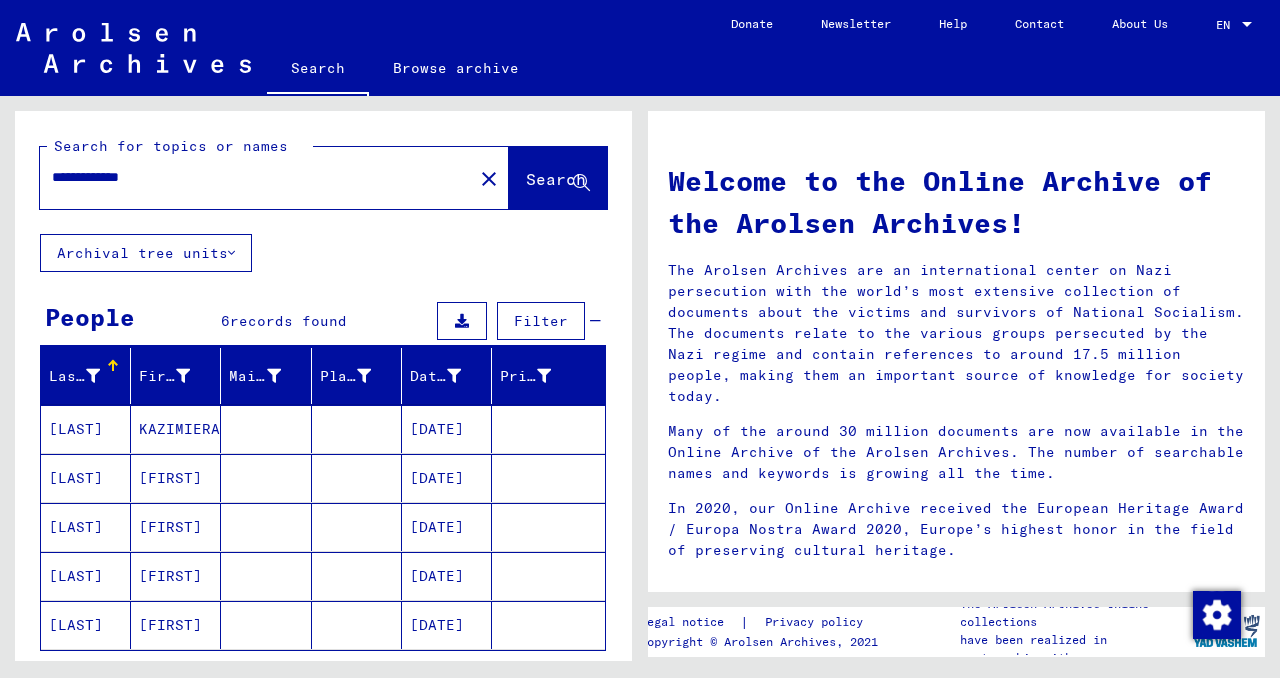 drag, startPoint x: 132, startPoint y: 180, endPoint x: 30, endPoint y: 190, distance: 102.48902 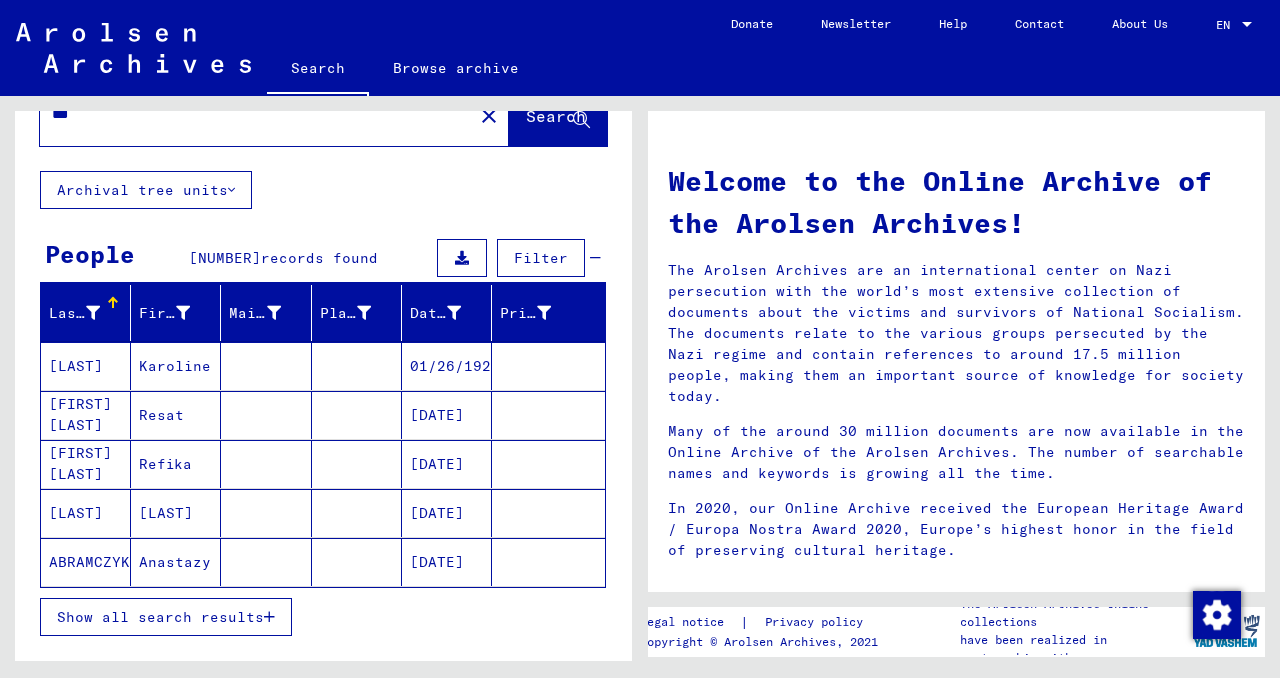 scroll, scrollTop: 0, scrollLeft: 0, axis: both 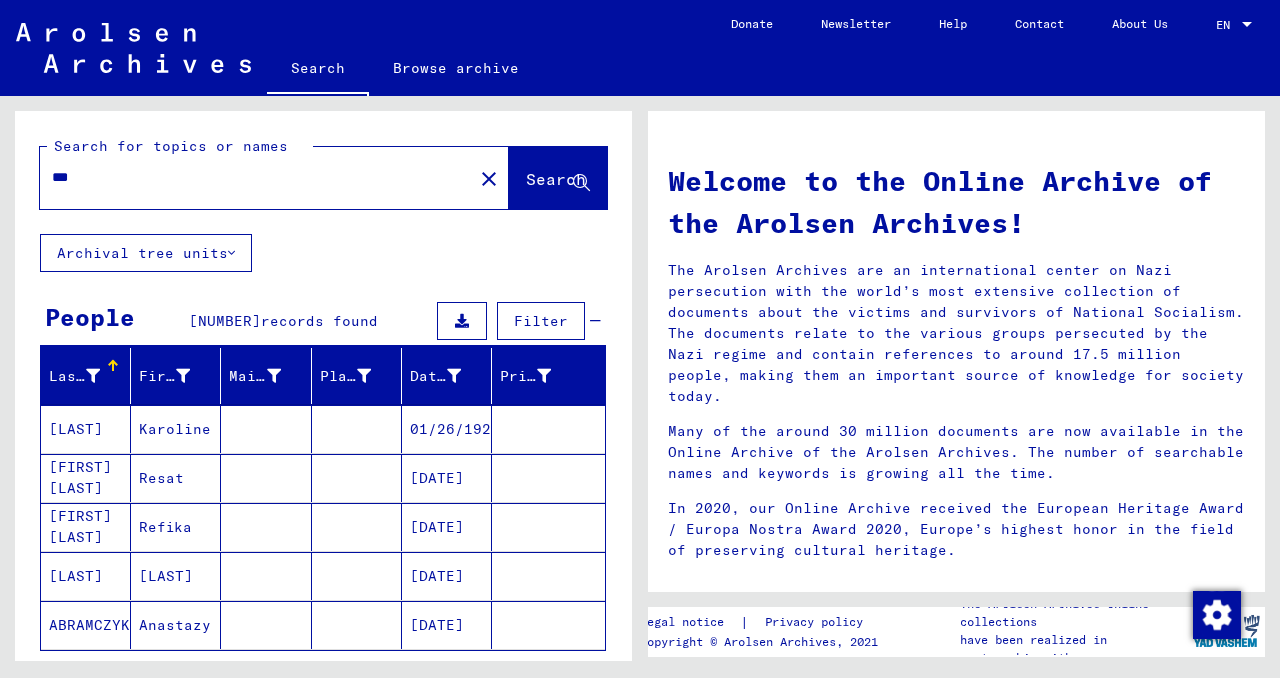 click on "***" at bounding box center (250, 177) 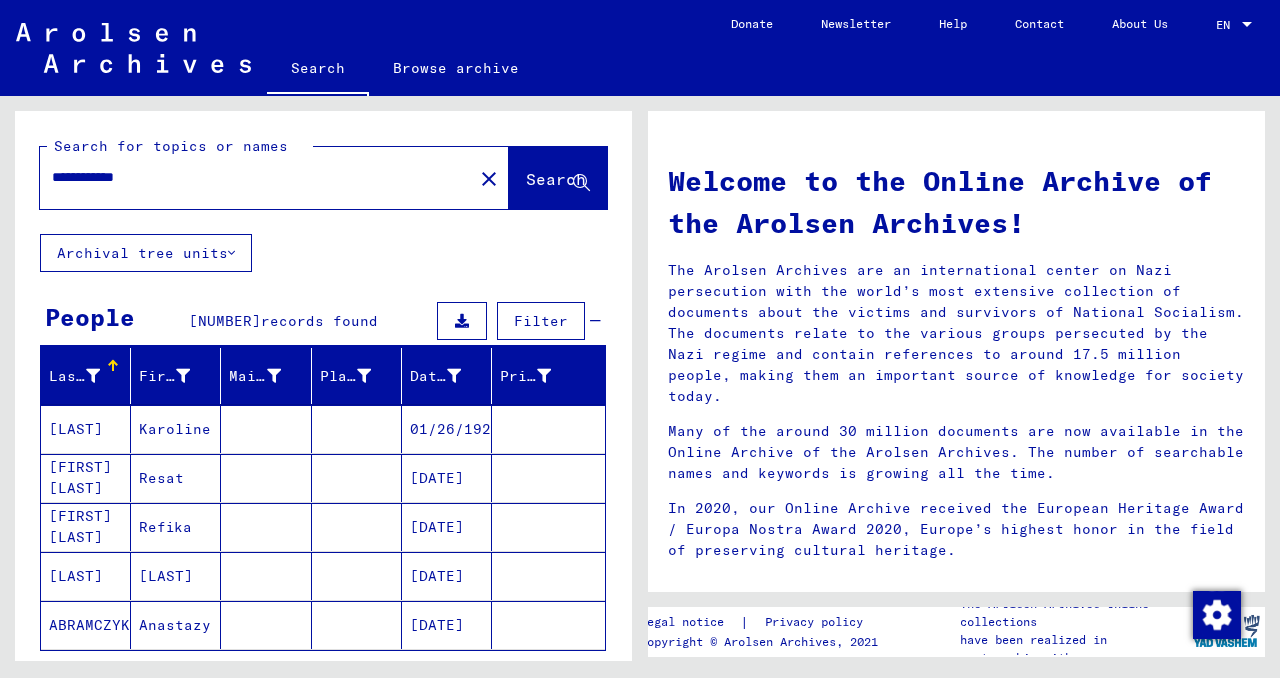 type on "**********" 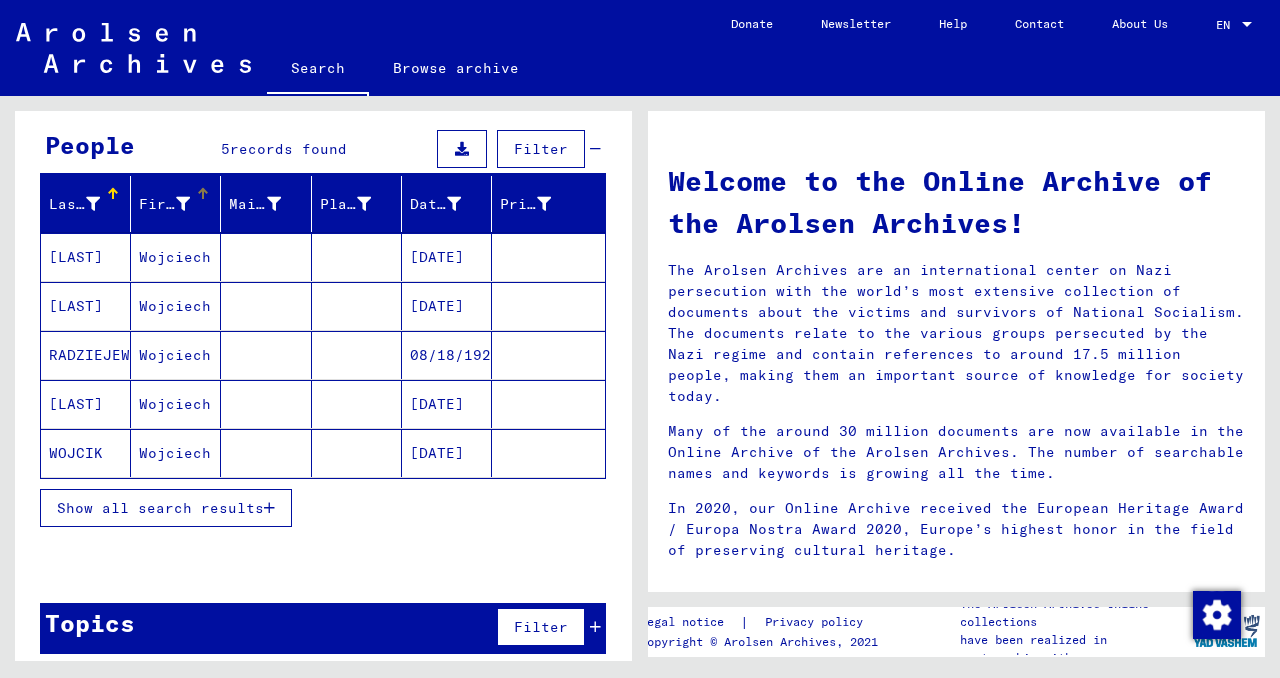 scroll, scrollTop: 186, scrollLeft: 0, axis: vertical 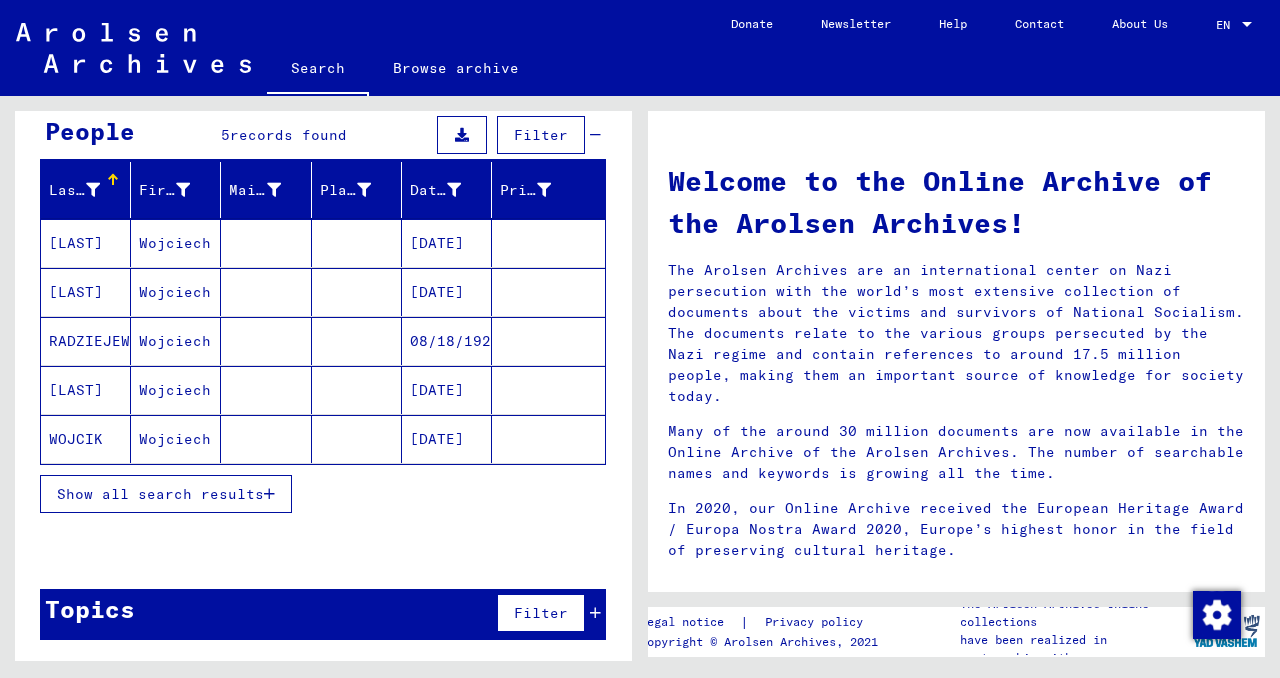 click on "Show all search results" at bounding box center (160, 494) 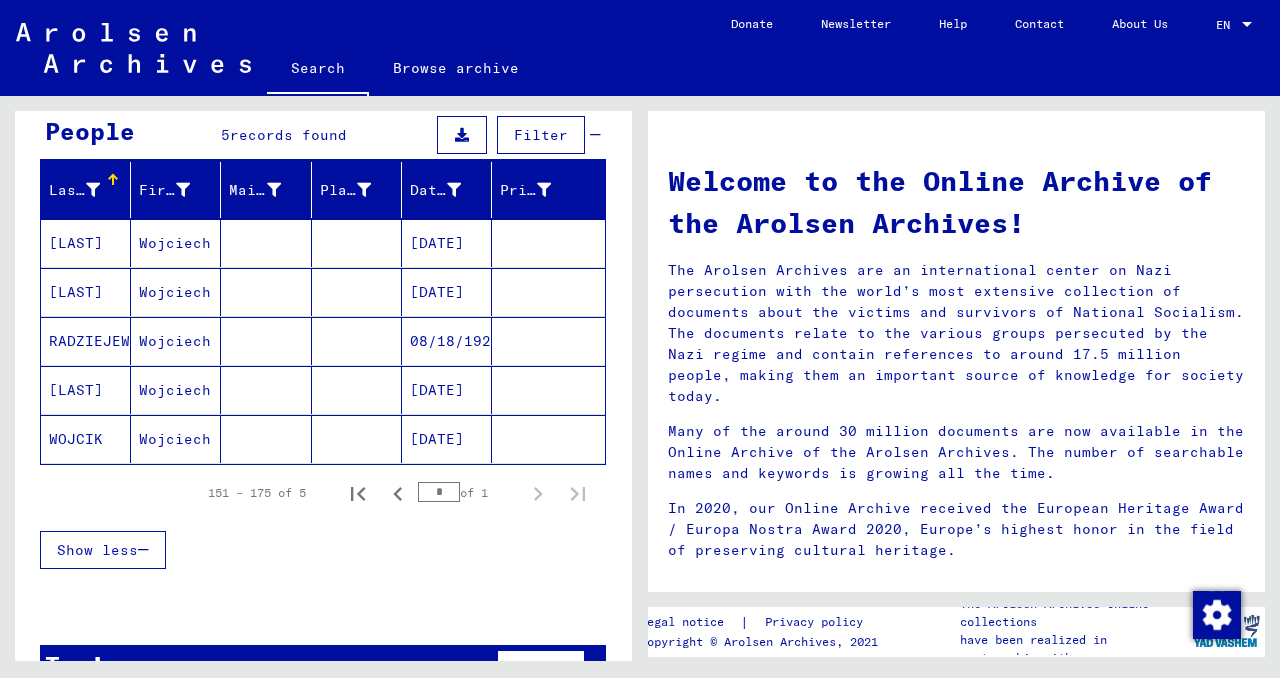 scroll, scrollTop: 242, scrollLeft: 0, axis: vertical 